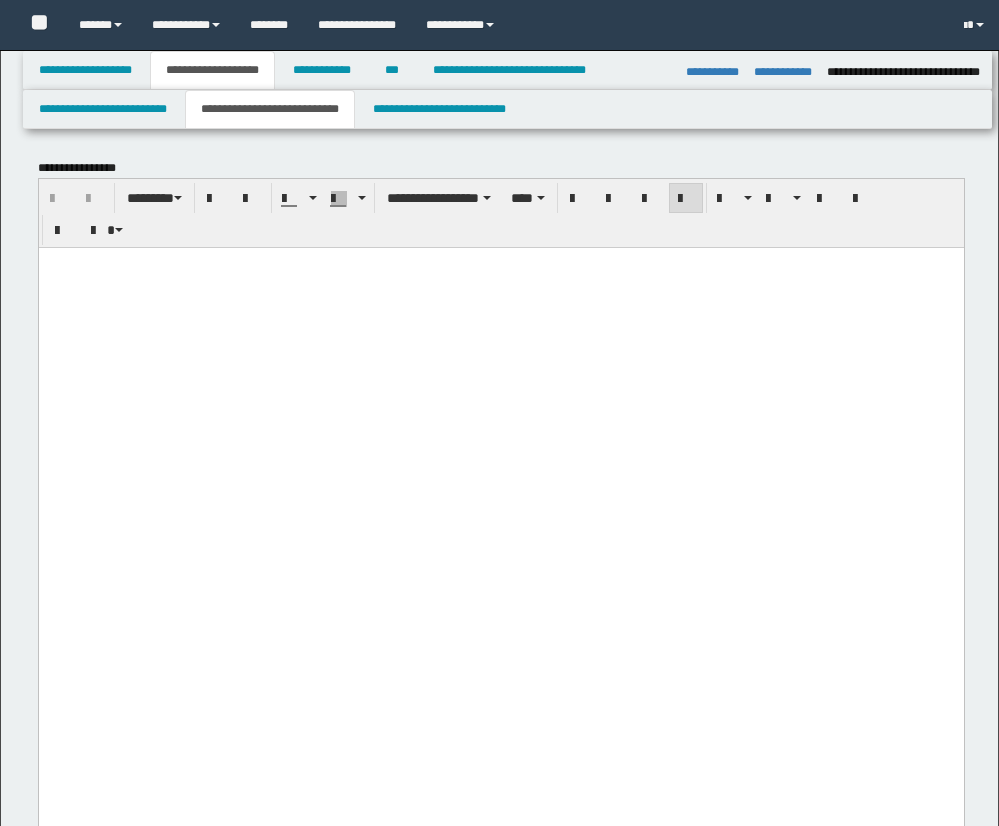 select on "*" 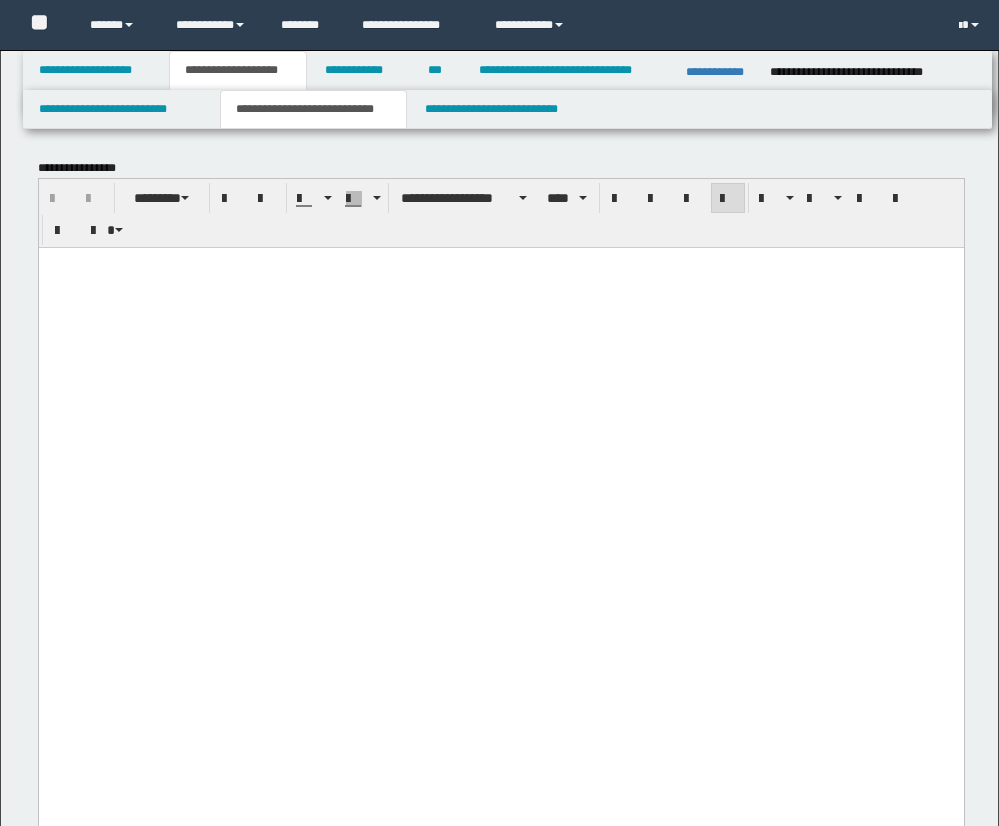 scroll, scrollTop: 428, scrollLeft: 0, axis: vertical 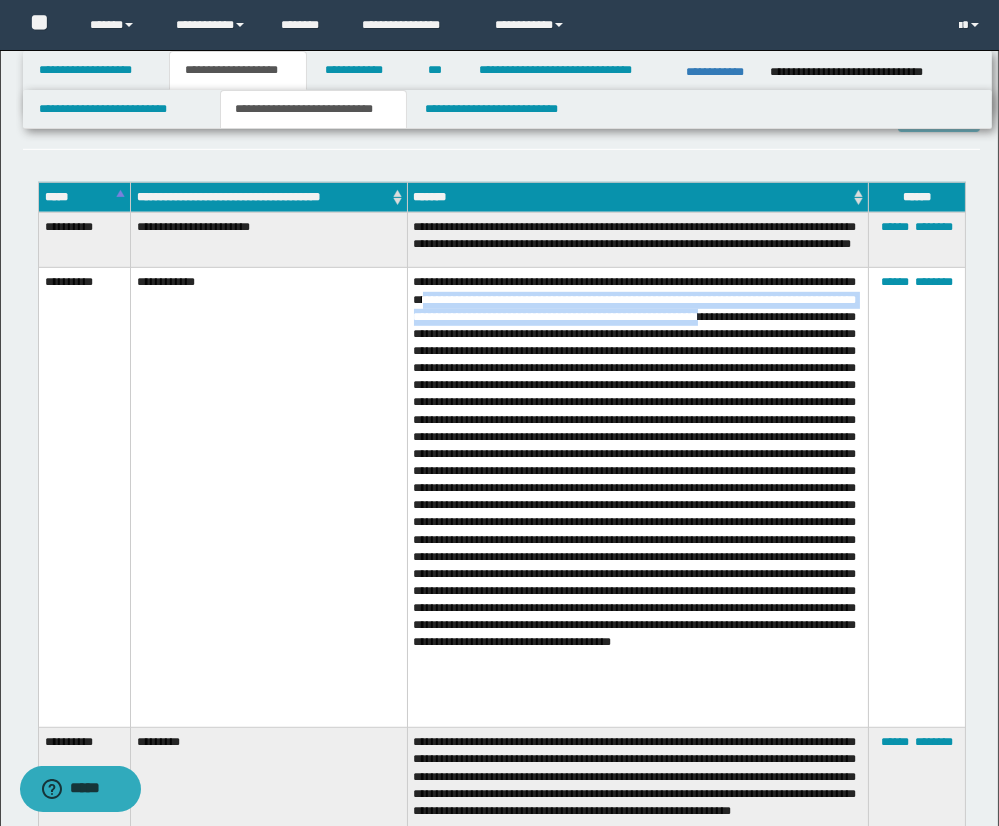 drag, startPoint x: 514, startPoint y: 308, endPoint x: 462, endPoint y: 339, distance: 60.53924 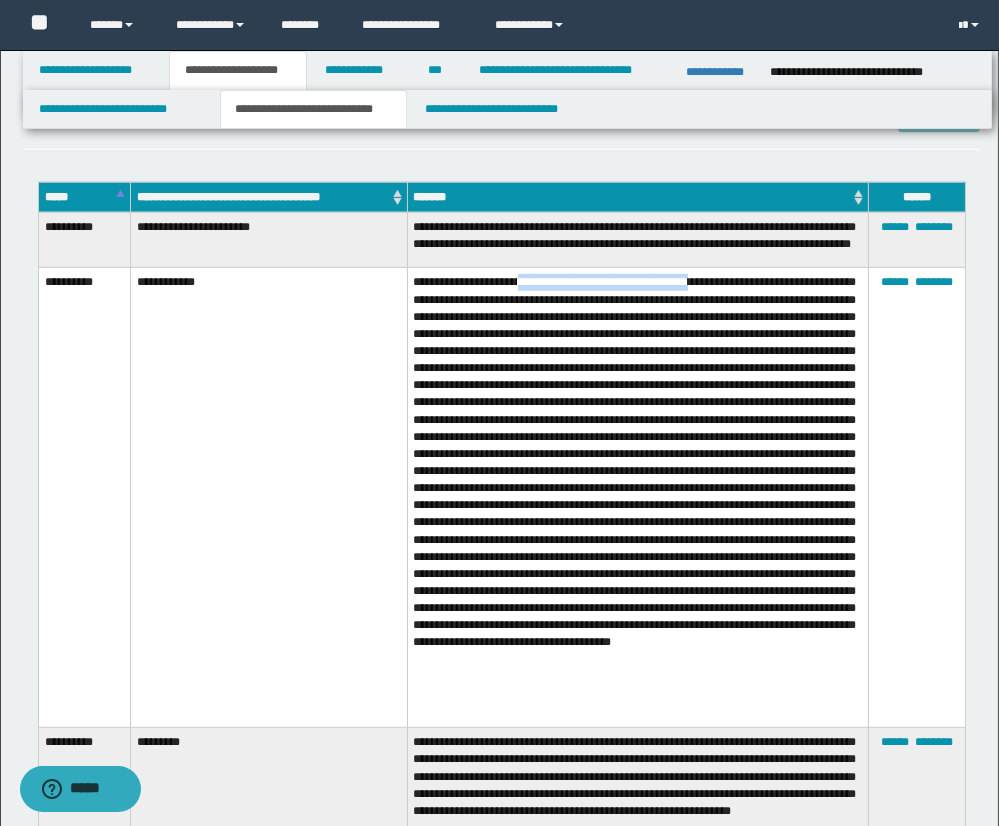 drag, startPoint x: 539, startPoint y: 292, endPoint x: 727, endPoint y: 291, distance: 188.00266 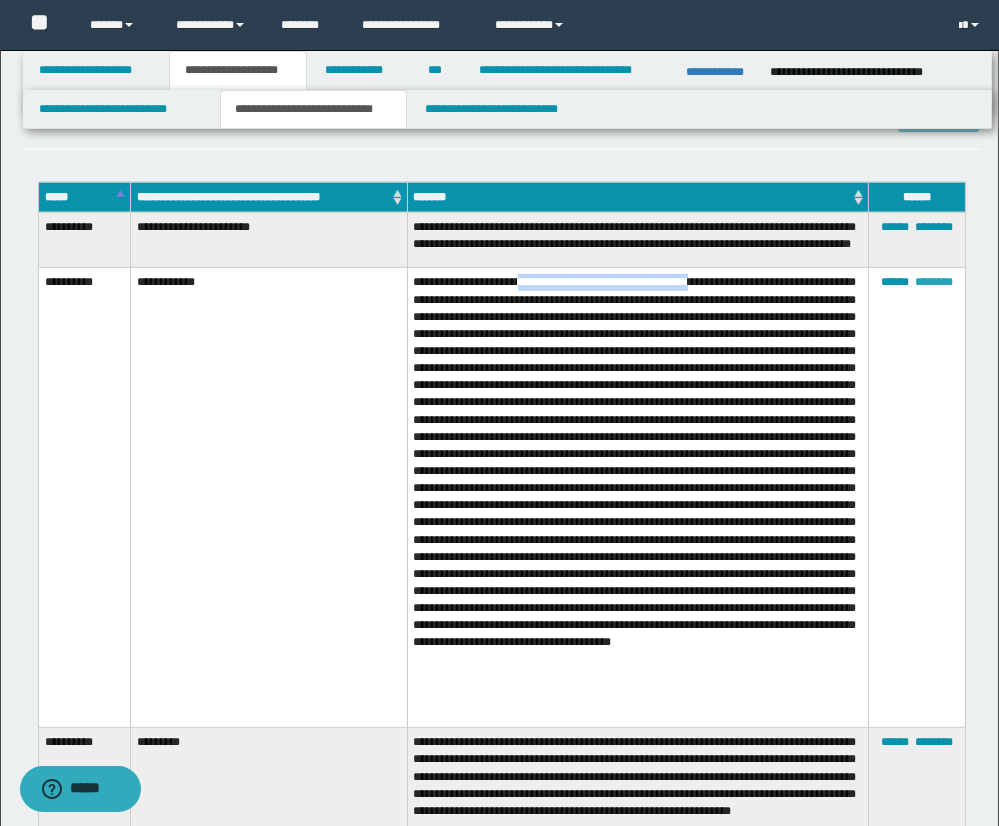 copy on "**********" 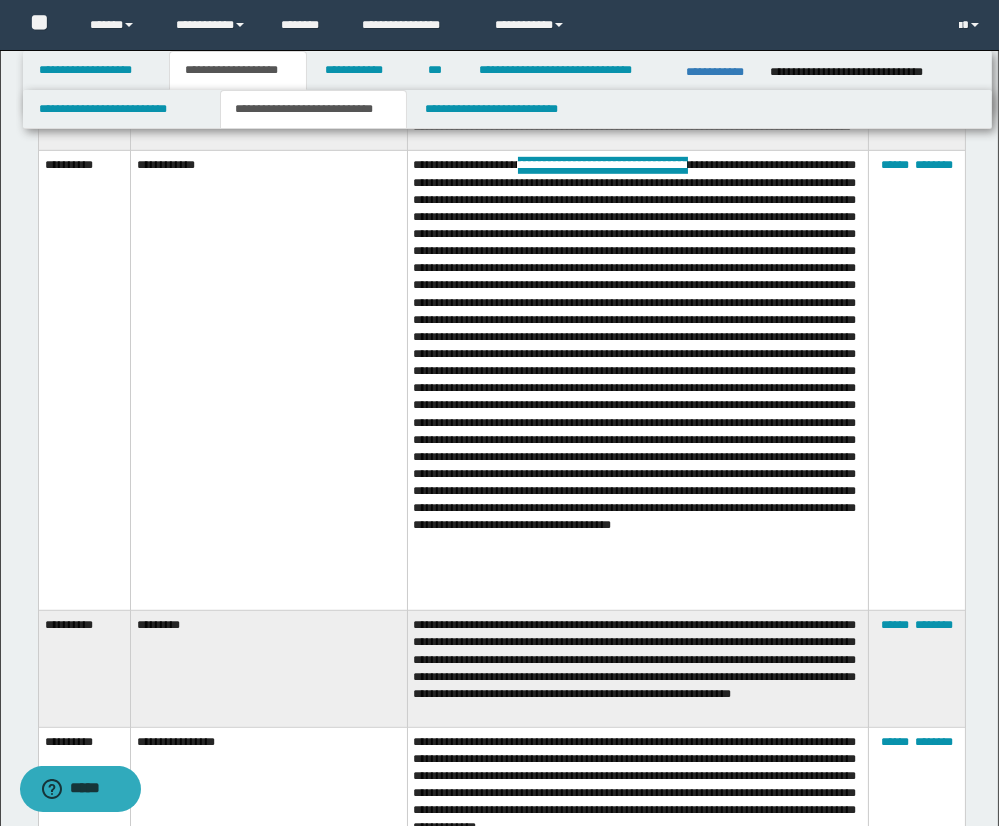 scroll, scrollTop: 1881, scrollLeft: 0, axis: vertical 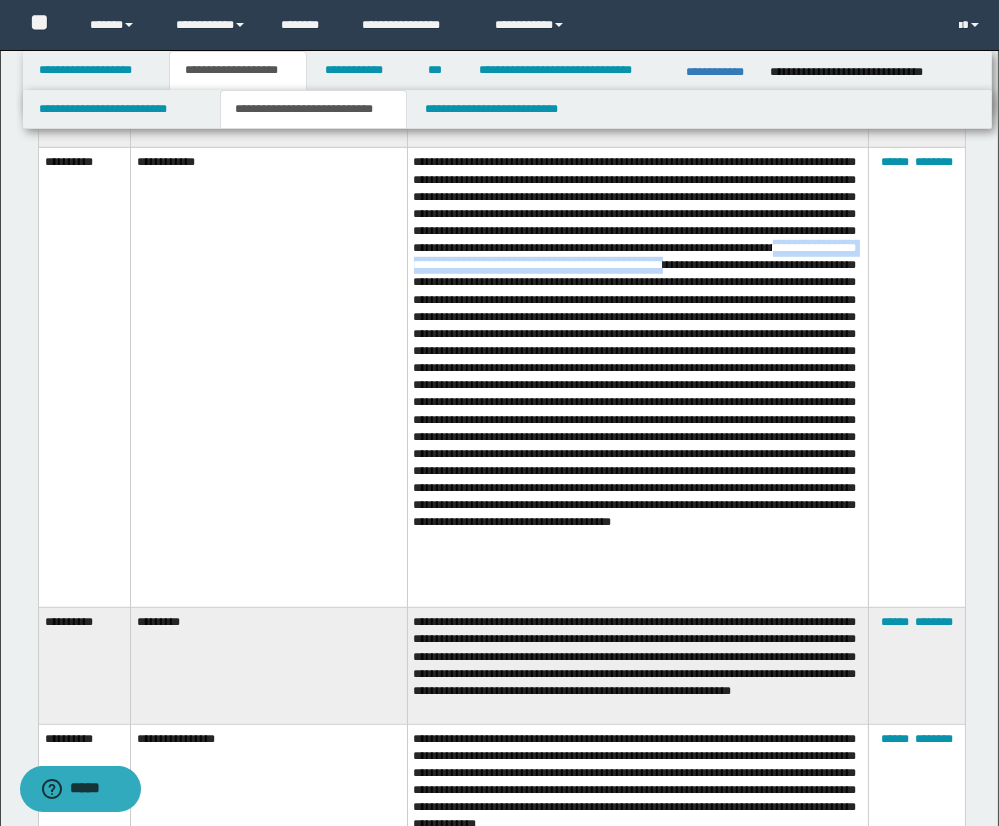 drag, startPoint x: 791, startPoint y: 271, endPoint x: 758, endPoint y: 287, distance: 36.67424 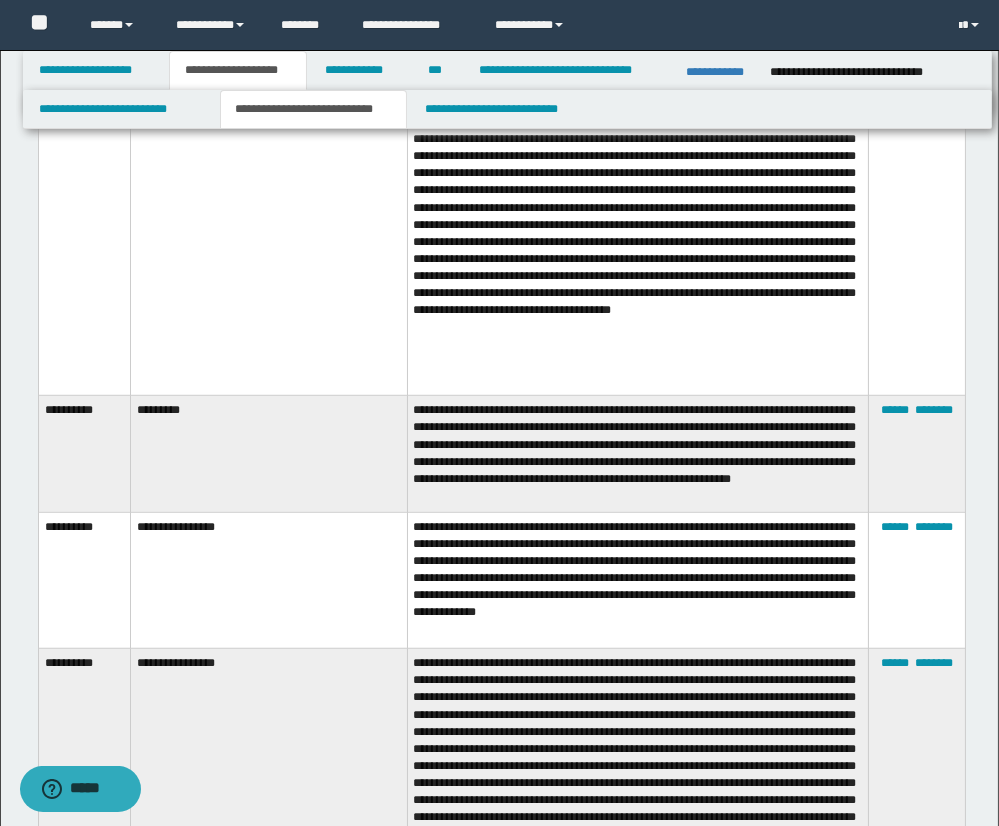 scroll, scrollTop: 2094, scrollLeft: 0, axis: vertical 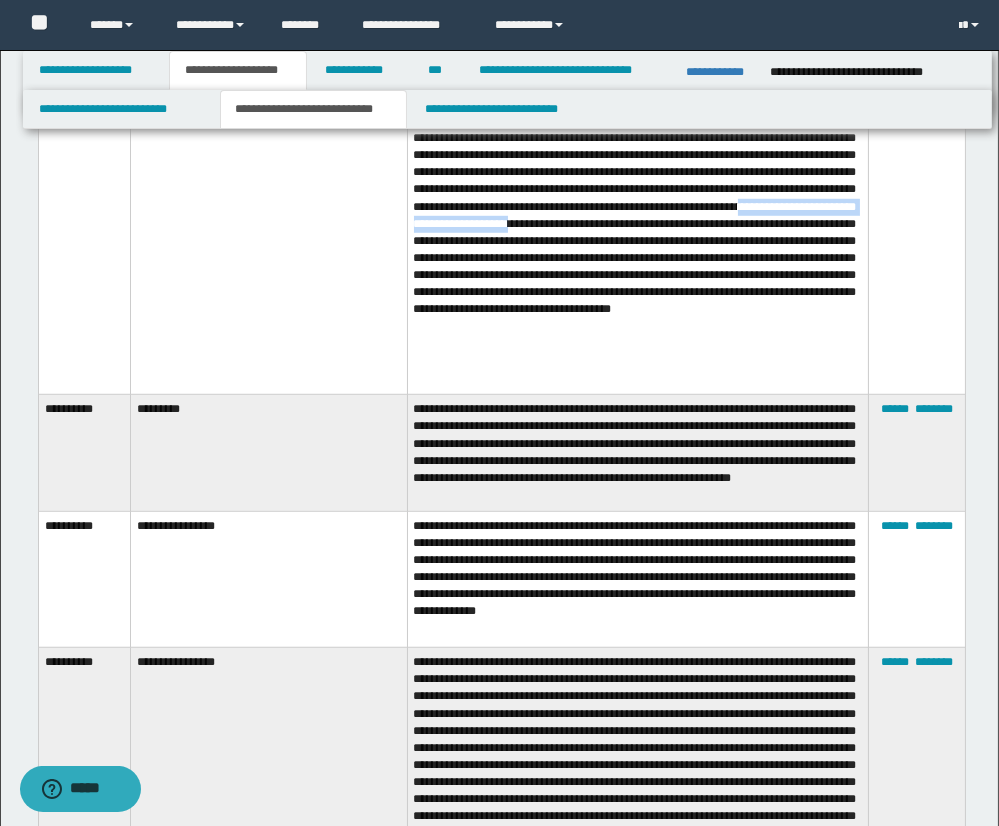 drag, startPoint x: 701, startPoint y: 268, endPoint x: 514, endPoint y: 283, distance: 187.60065 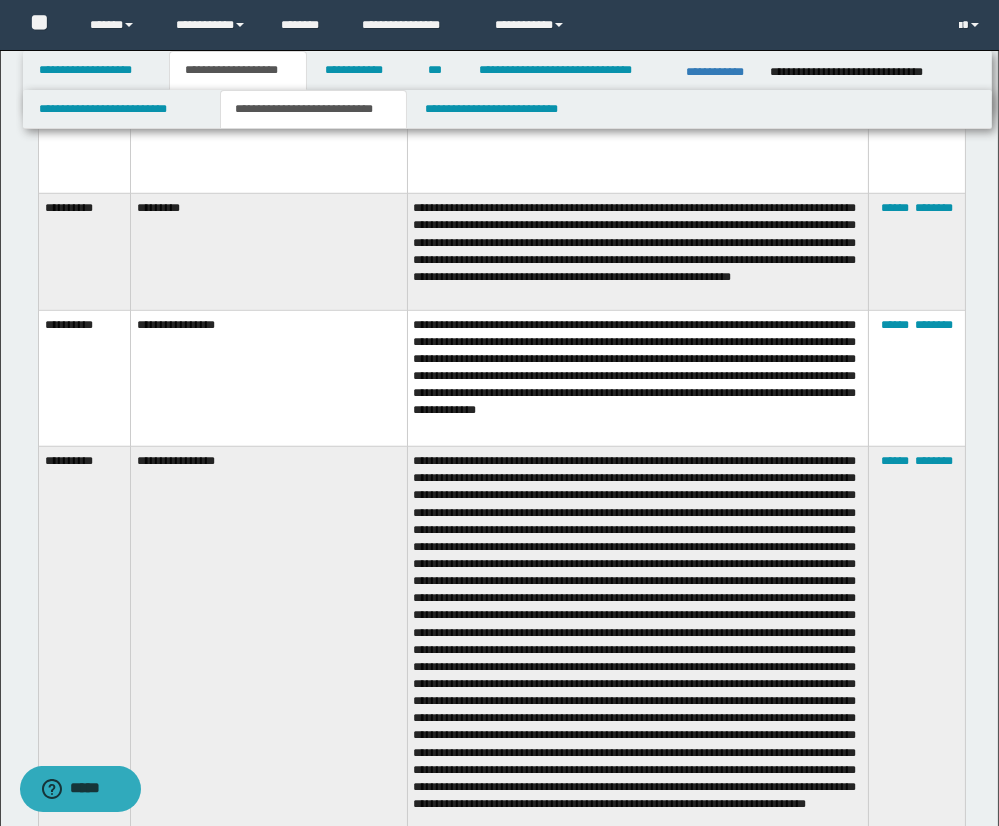 scroll, scrollTop: 2296, scrollLeft: 0, axis: vertical 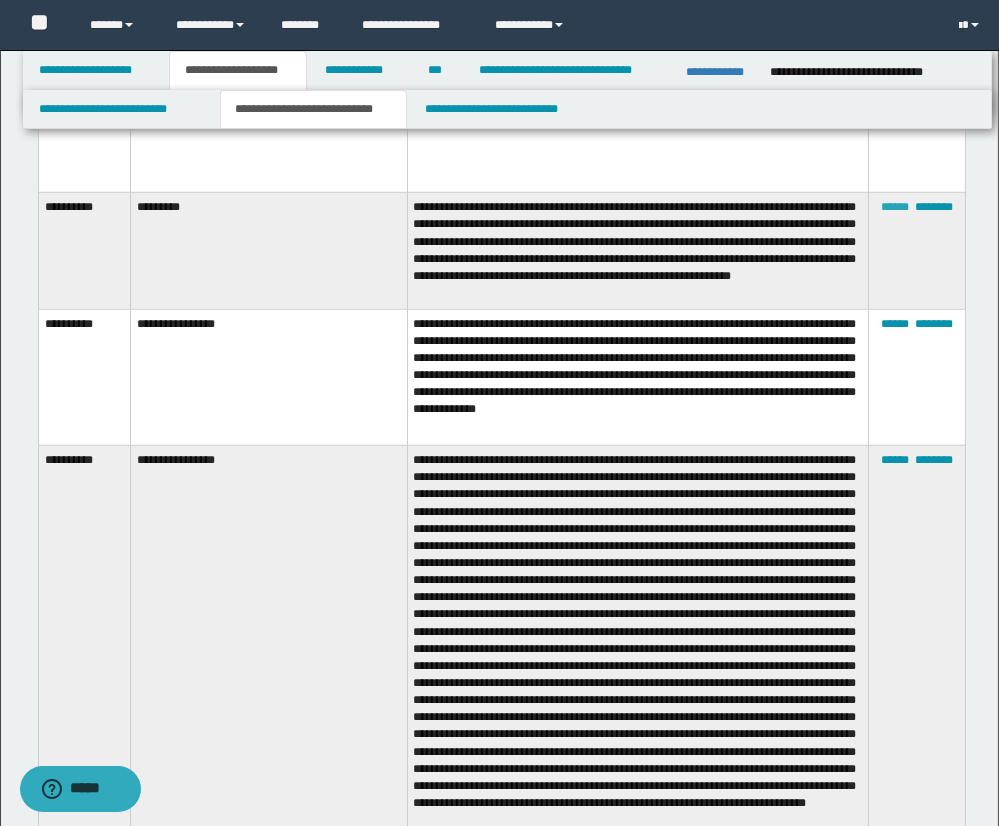 click on "******" at bounding box center [895, 207] 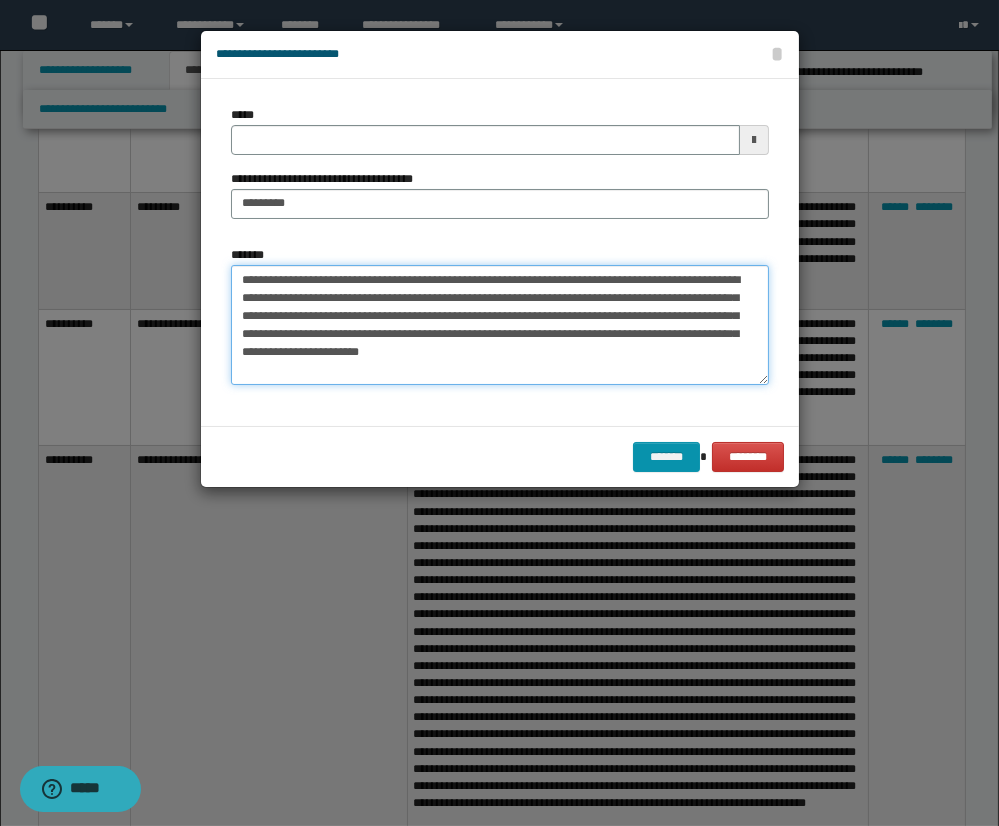 click on "**********" at bounding box center (500, 325) 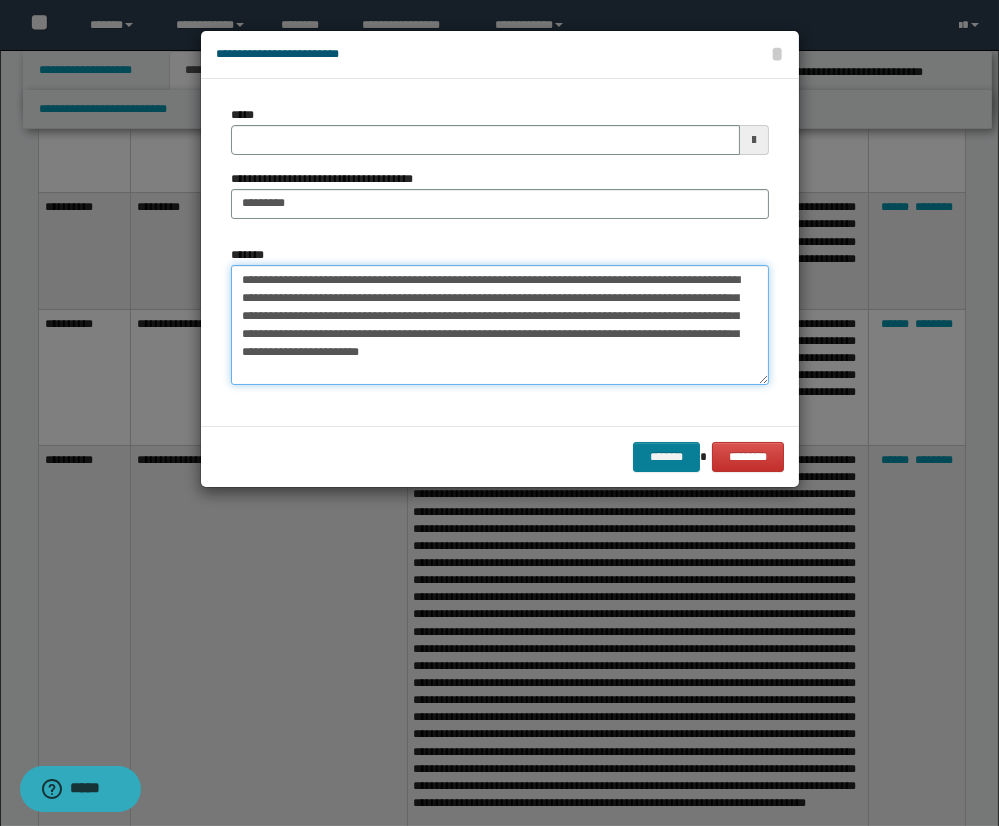type on "**********" 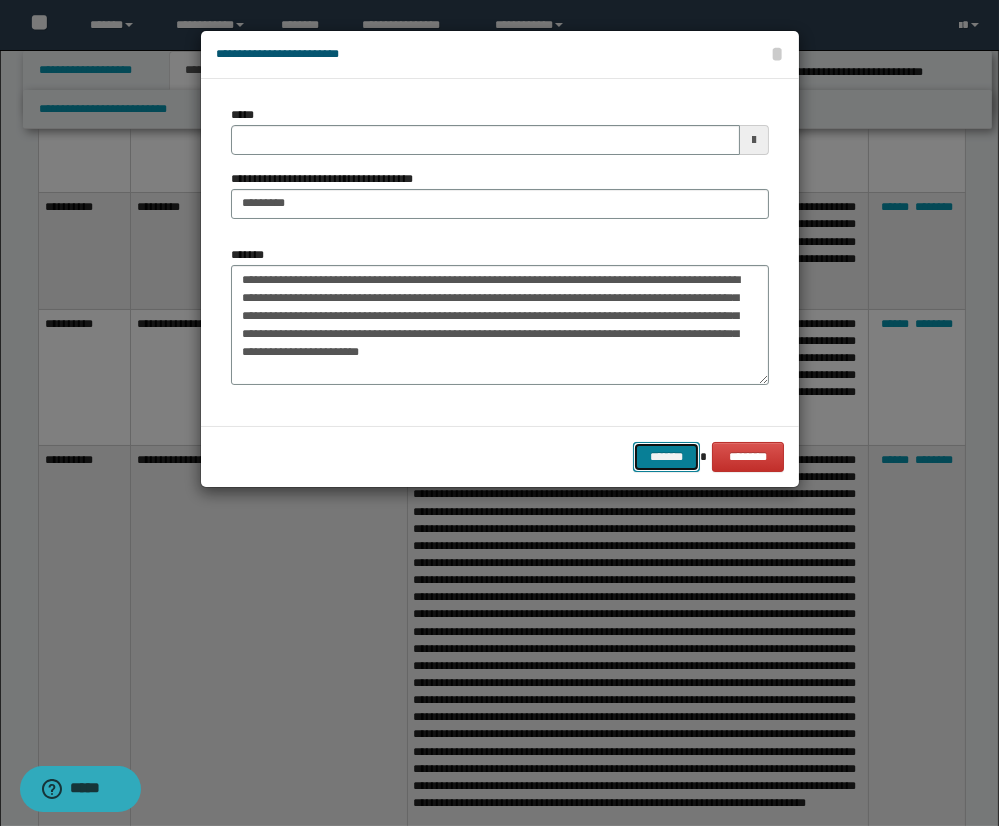 drag, startPoint x: 676, startPoint y: 451, endPoint x: 673, endPoint y: 464, distance: 13.341664 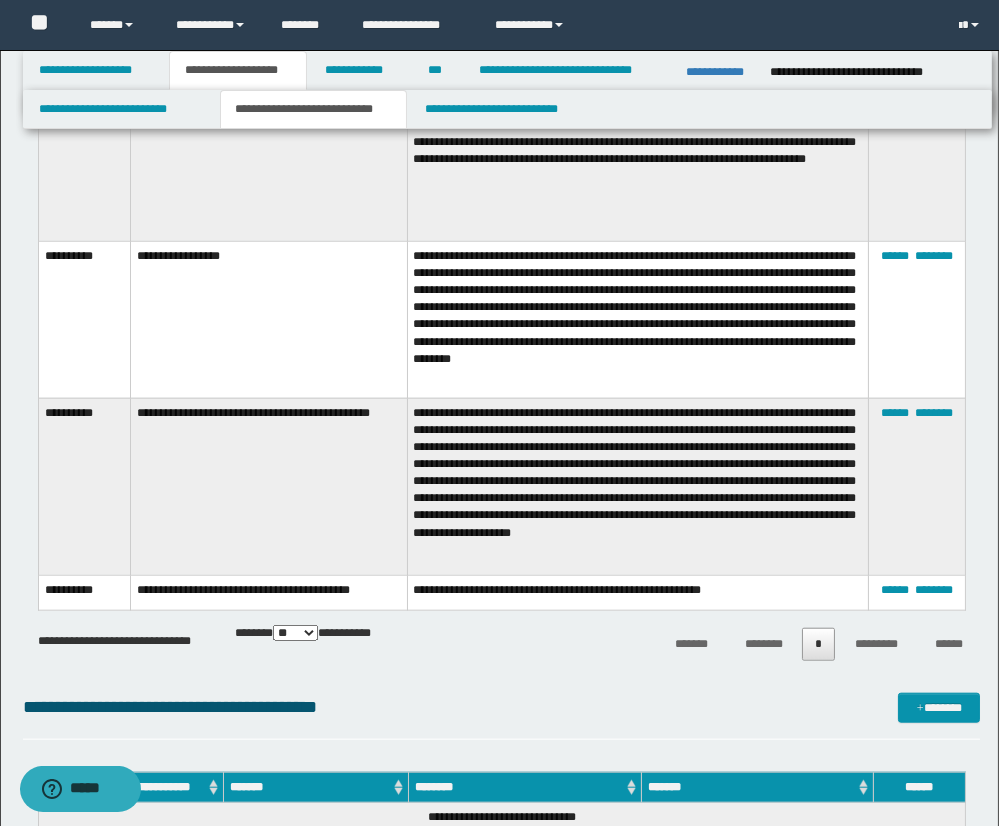 scroll, scrollTop: 2938, scrollLeft: 0, axis: vertical 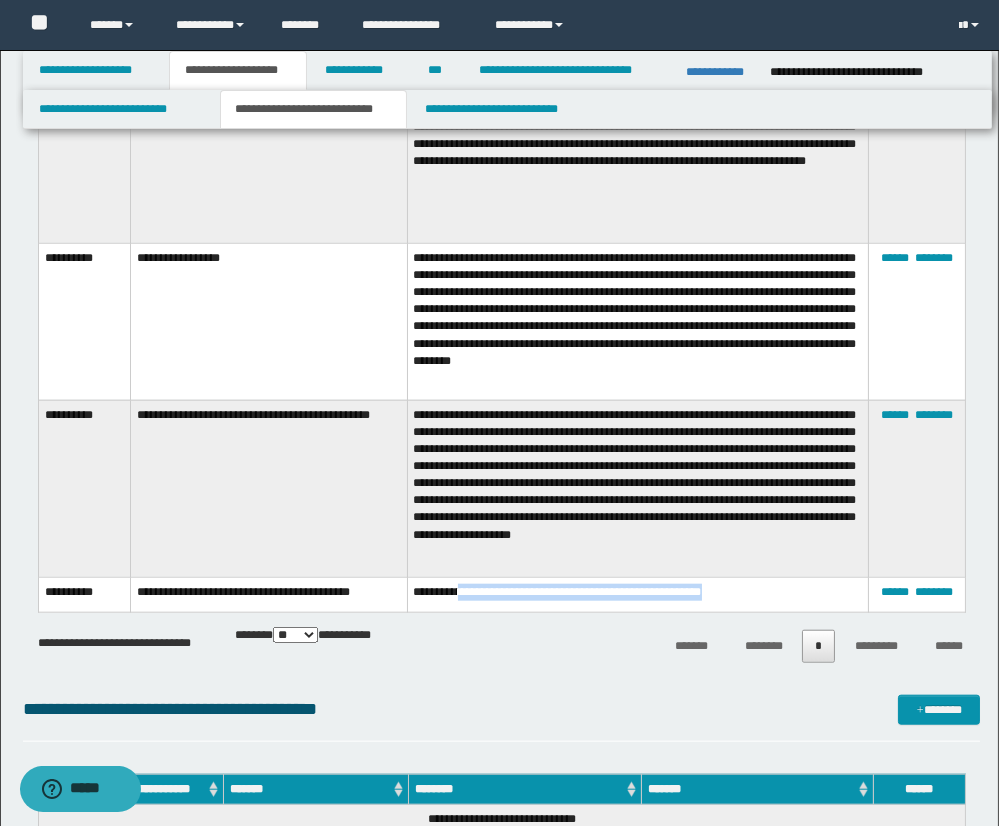 drag, startPoint x: 760, startPoint y: 580, endPoint x: 464, endPoint y: 586, distance: 296.0608 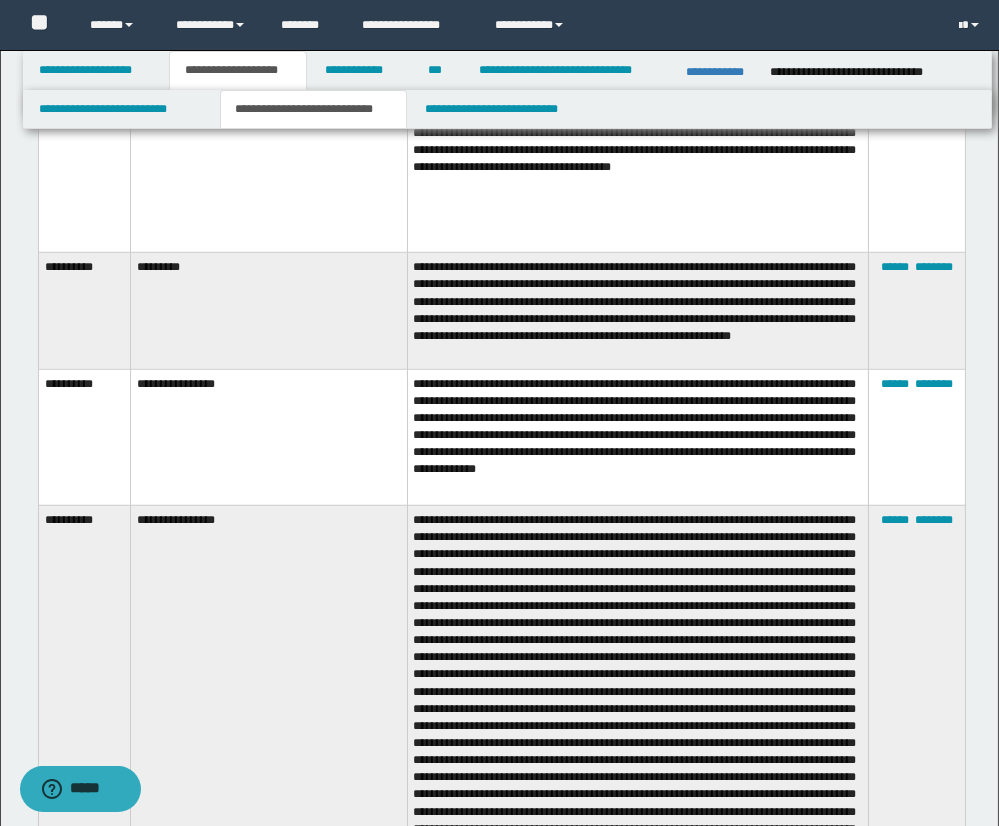 scroll, scrollTop: 2239, scrollLeft: 0, axis: vertical 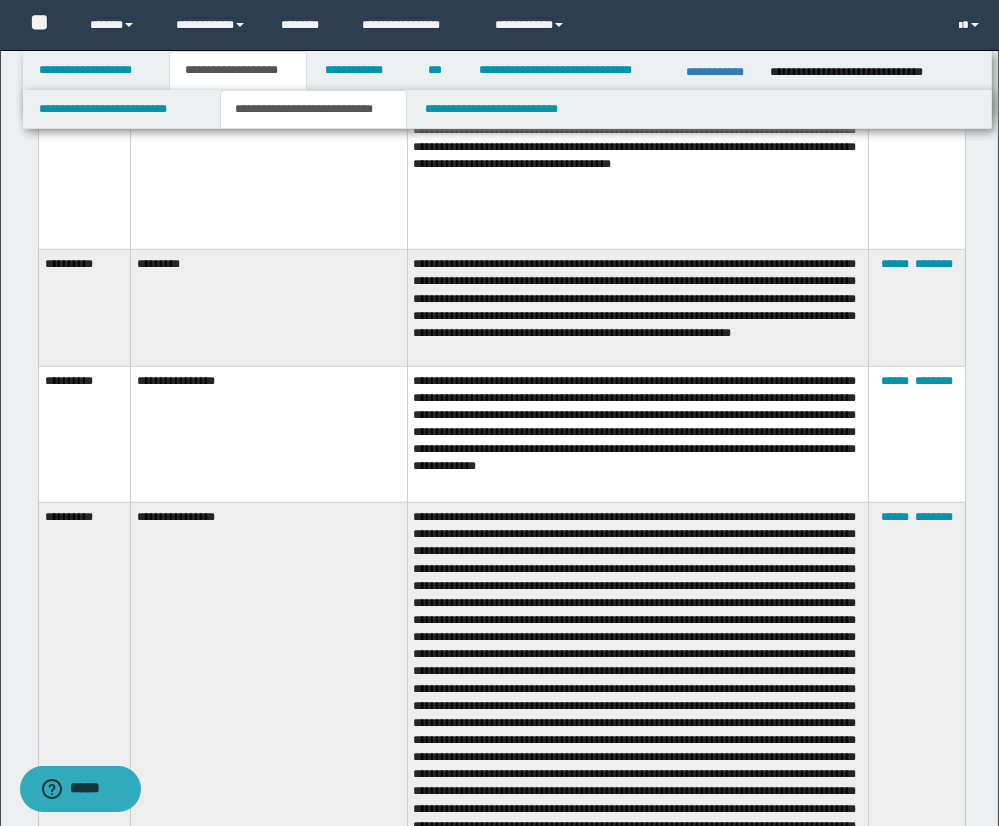 click on "**********" at bounding box center (268, 20) 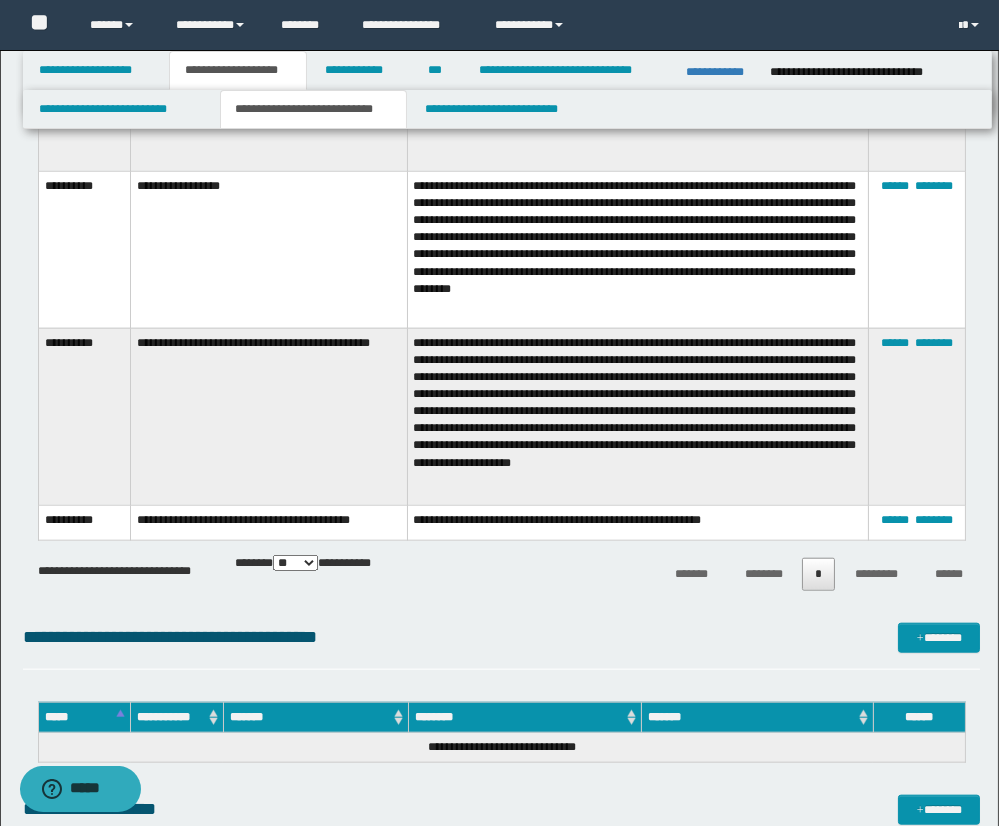 scroll, scrollTop: 3016, scrollLeft: 0, axis: vertical 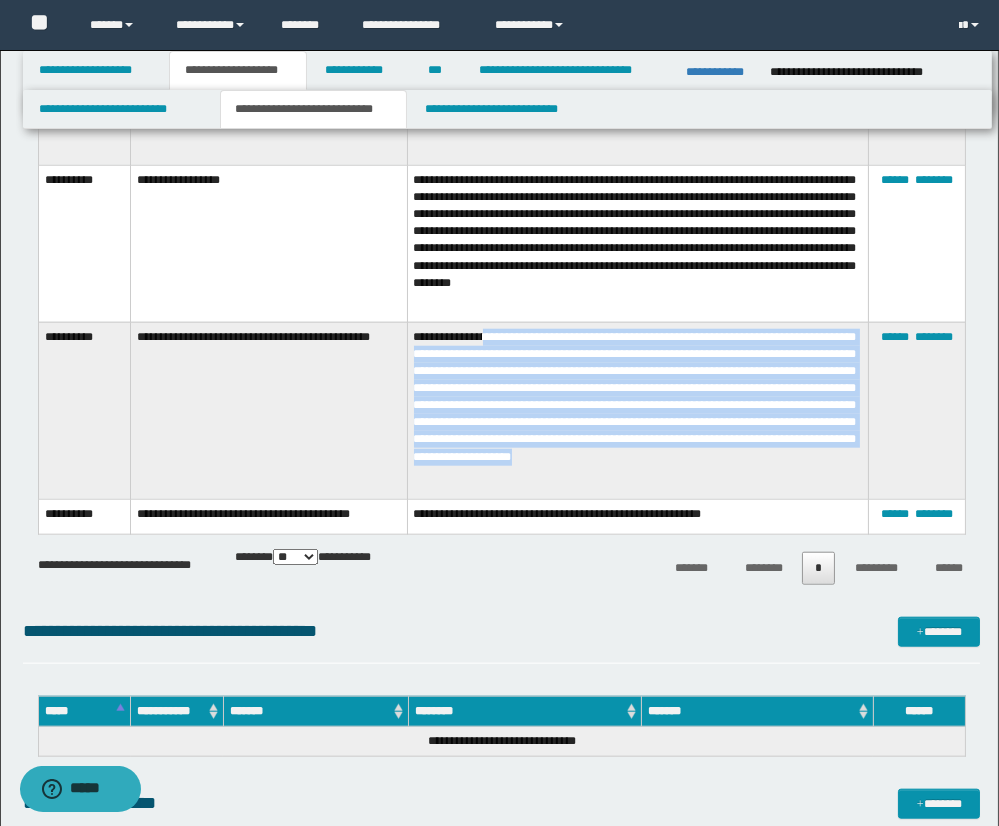 drag, startPoint x: 498, startPoint y: 337, endPoint x: 799, endPoint y: 470, distance: 329.07446 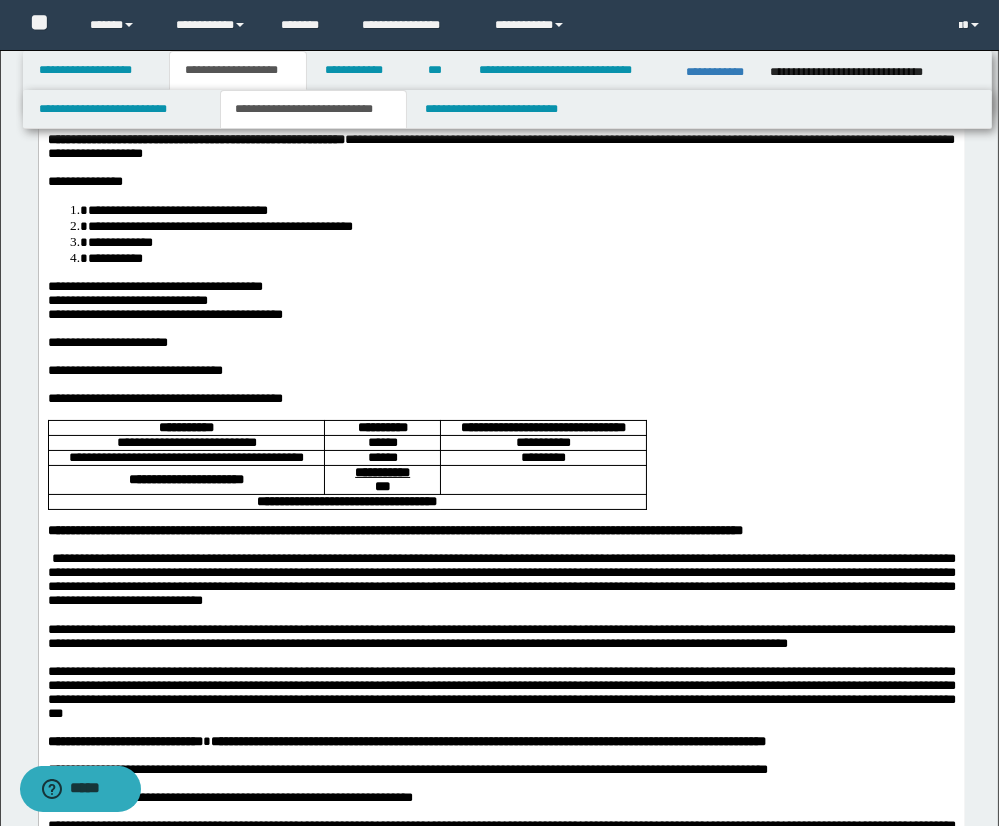 scroll, scrollTop: 0, scrollLeft: 0, axis: both 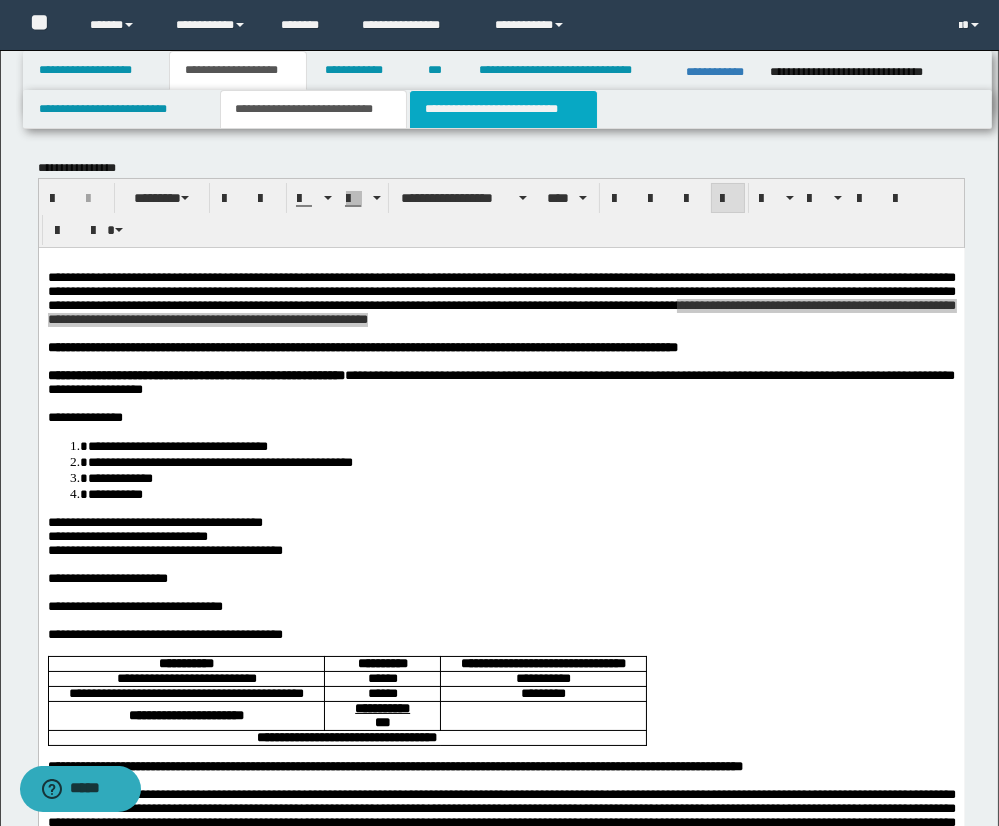 click on "**********" at bounding box center (503, 109) 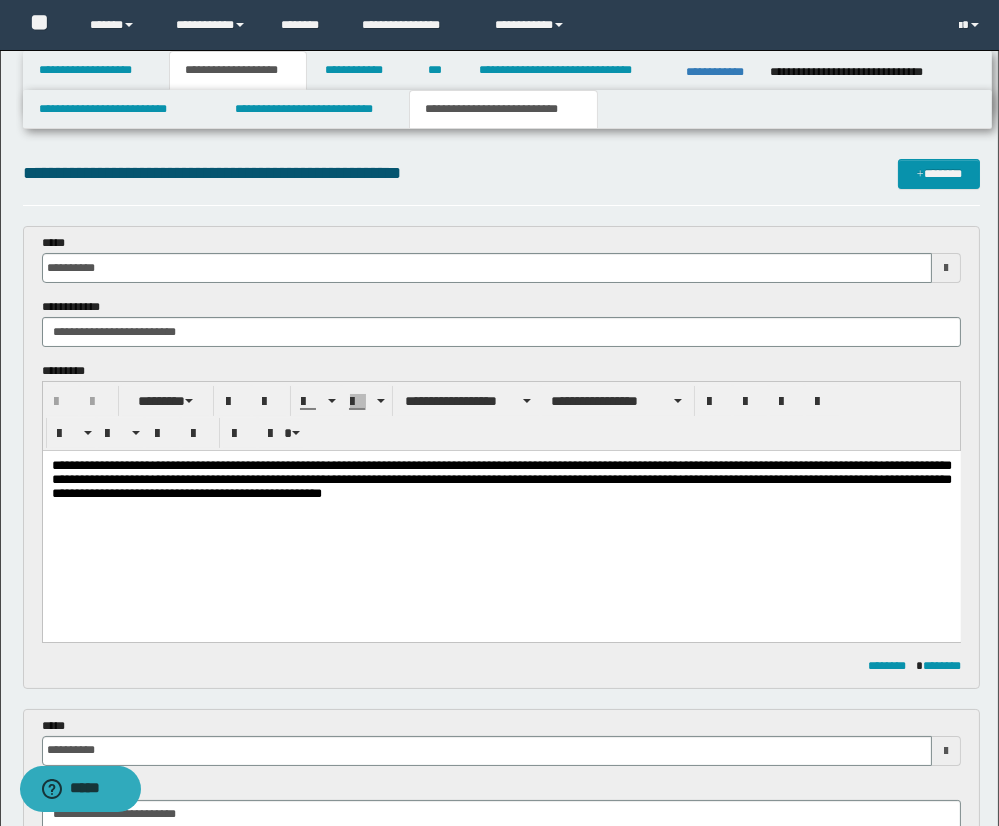 scroll, scrollTop: 0, scrollLeft: 0, axis: both 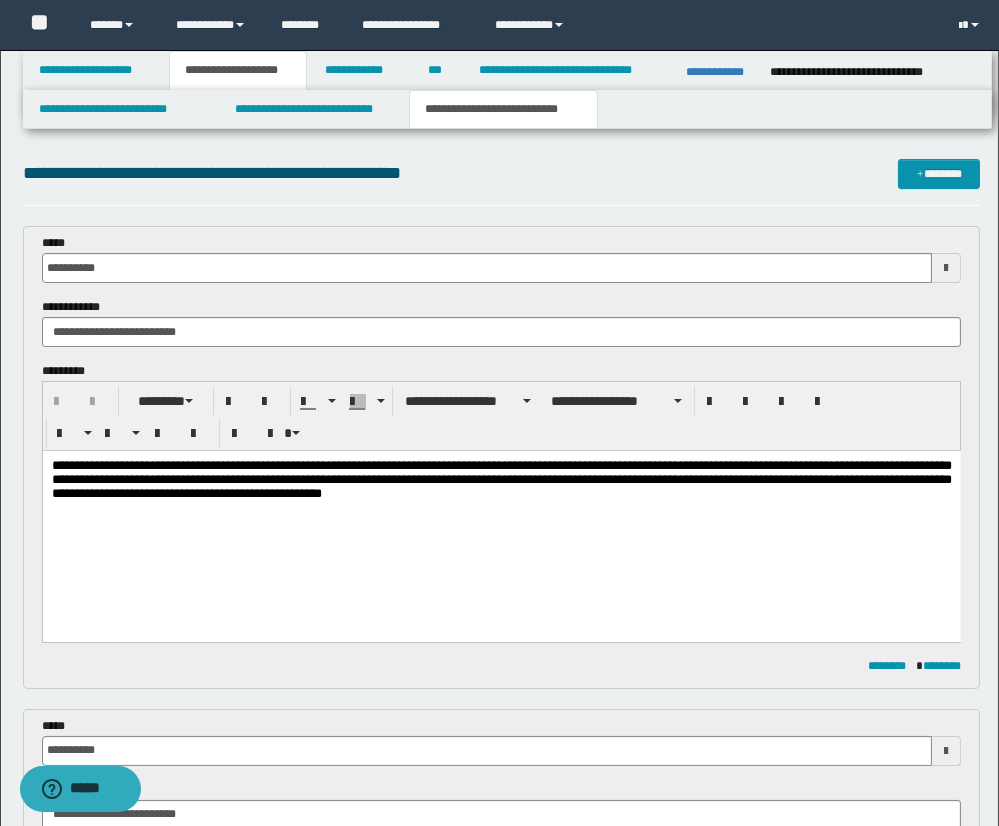click on "**********" at bounding box center [501, 520] 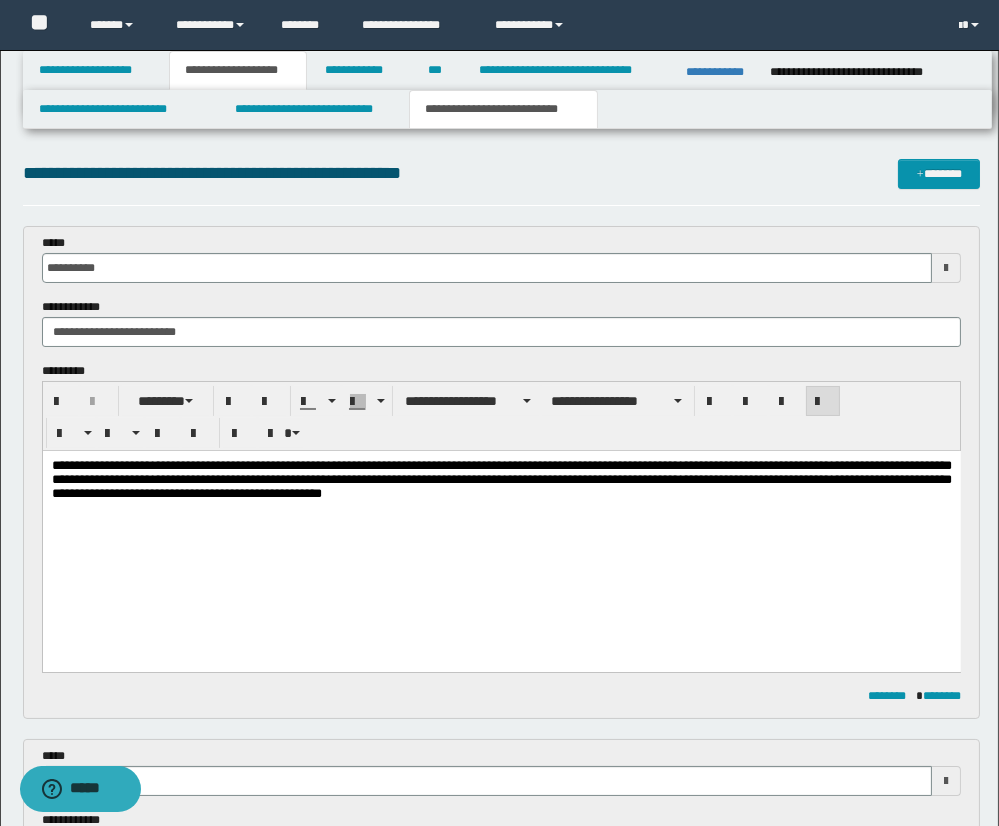 type 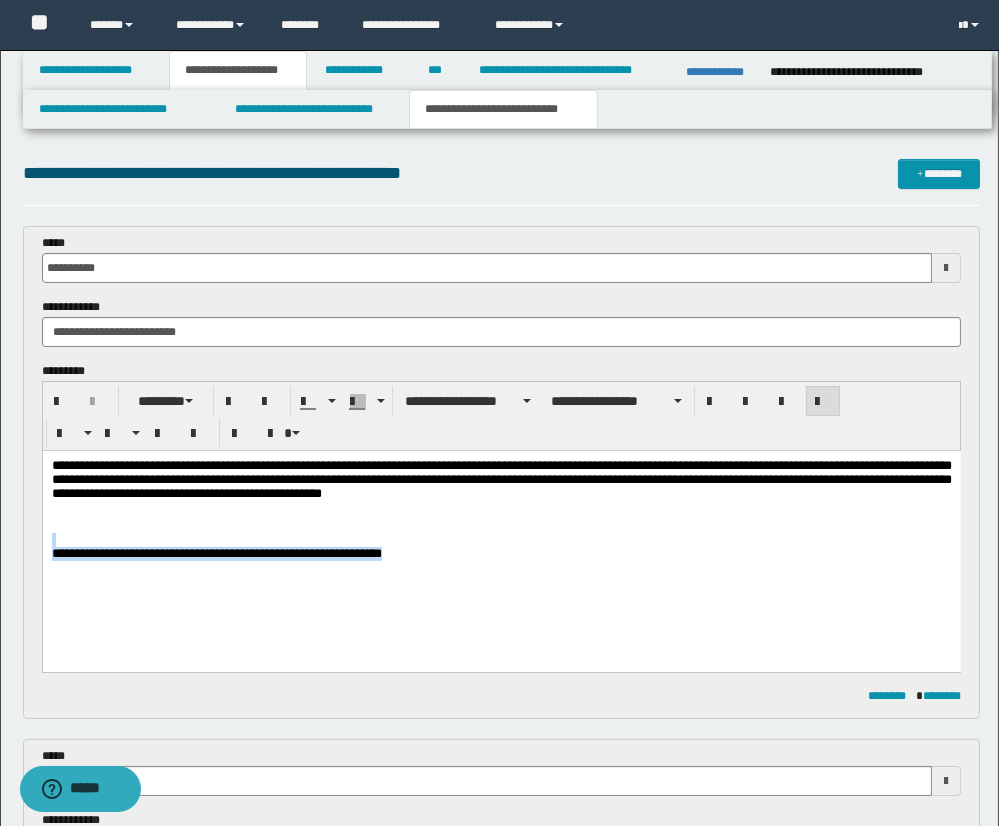 drag, startPoint x: 653, startPoint y: 563, endPoint x: -7, endPoint y: 540, distance: 660.40063 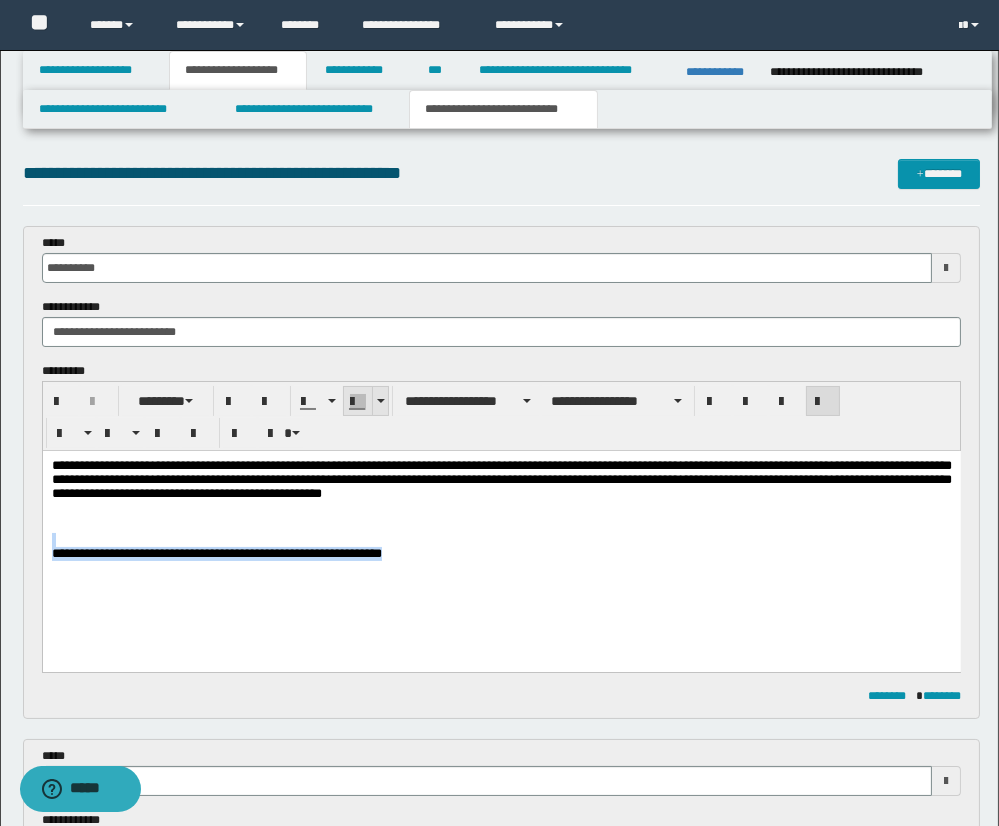 click at bounding box center [380, 401] 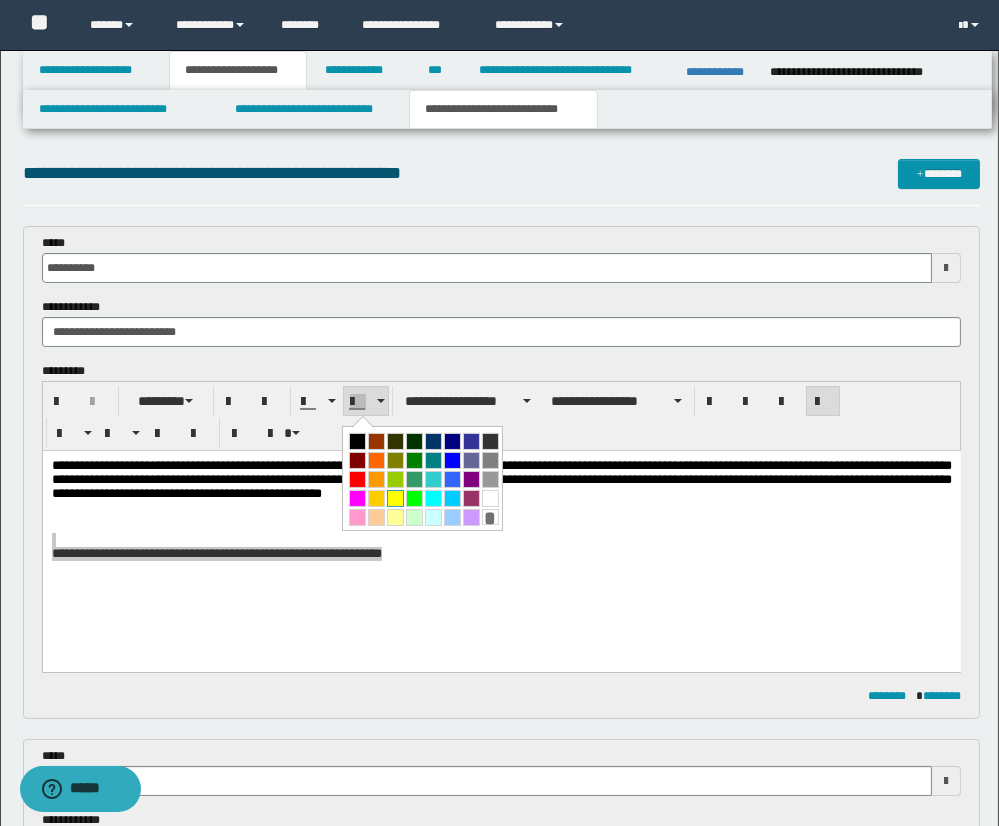 click at bounding box center (395, 498) 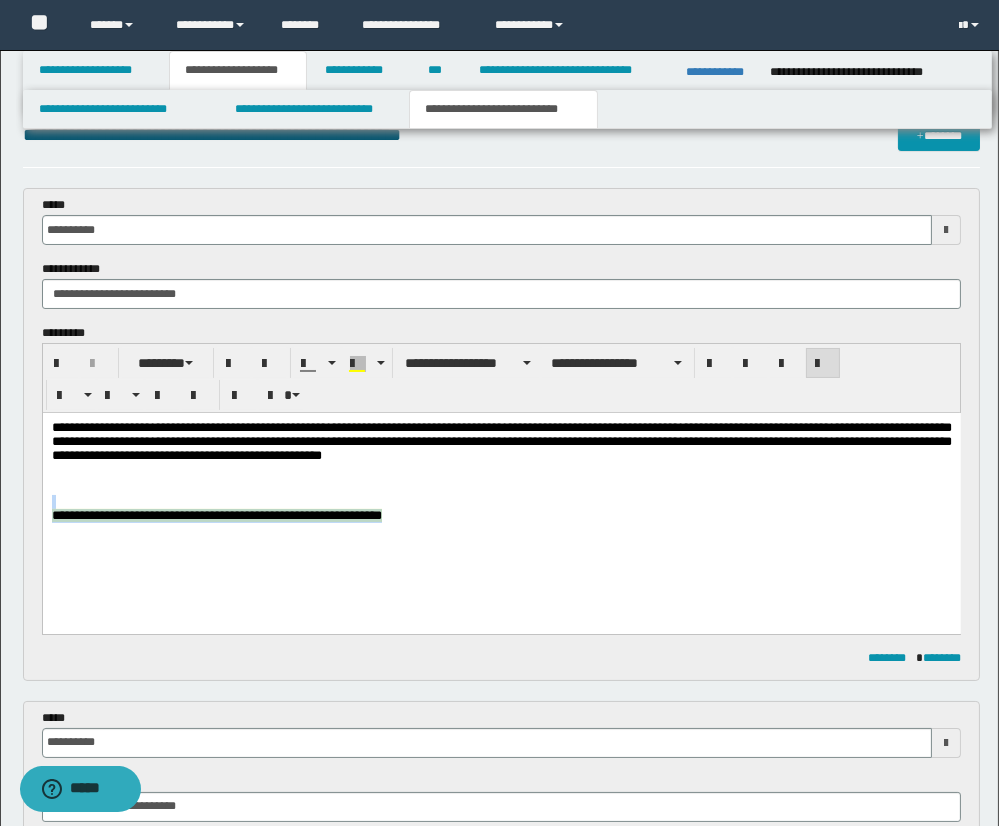 scroll, scrollTop: 40, scrollLeft: 0, axis: vertical 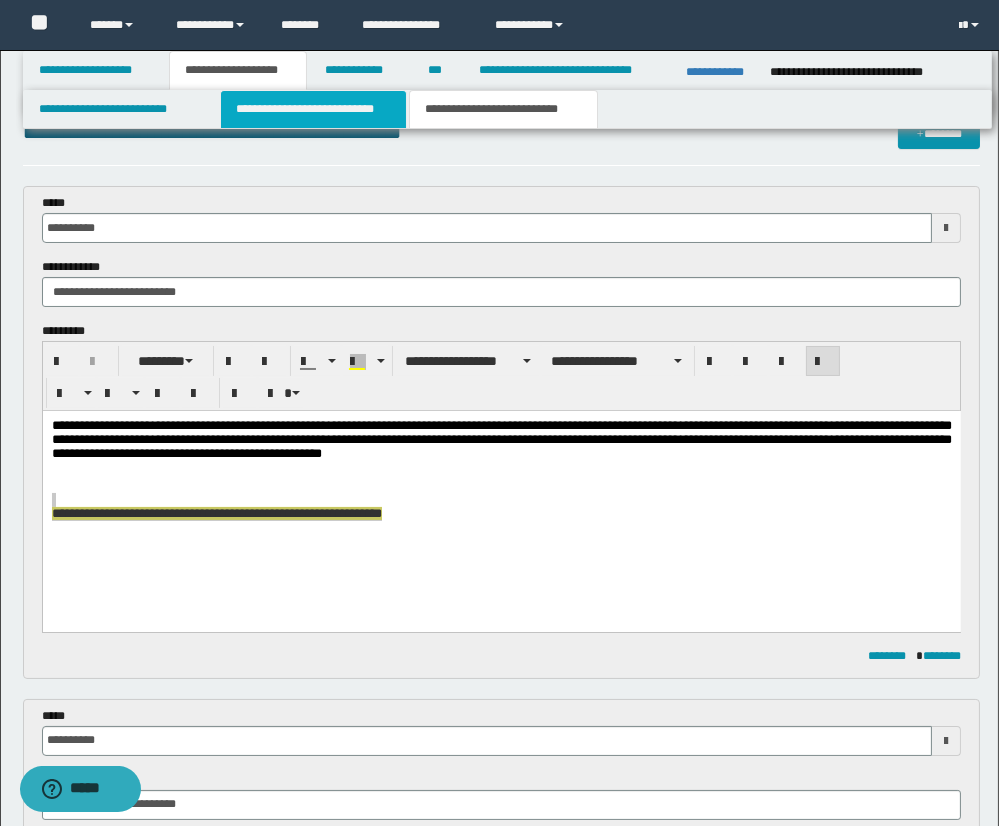 click on "**********" at bounding box center [313, 109] 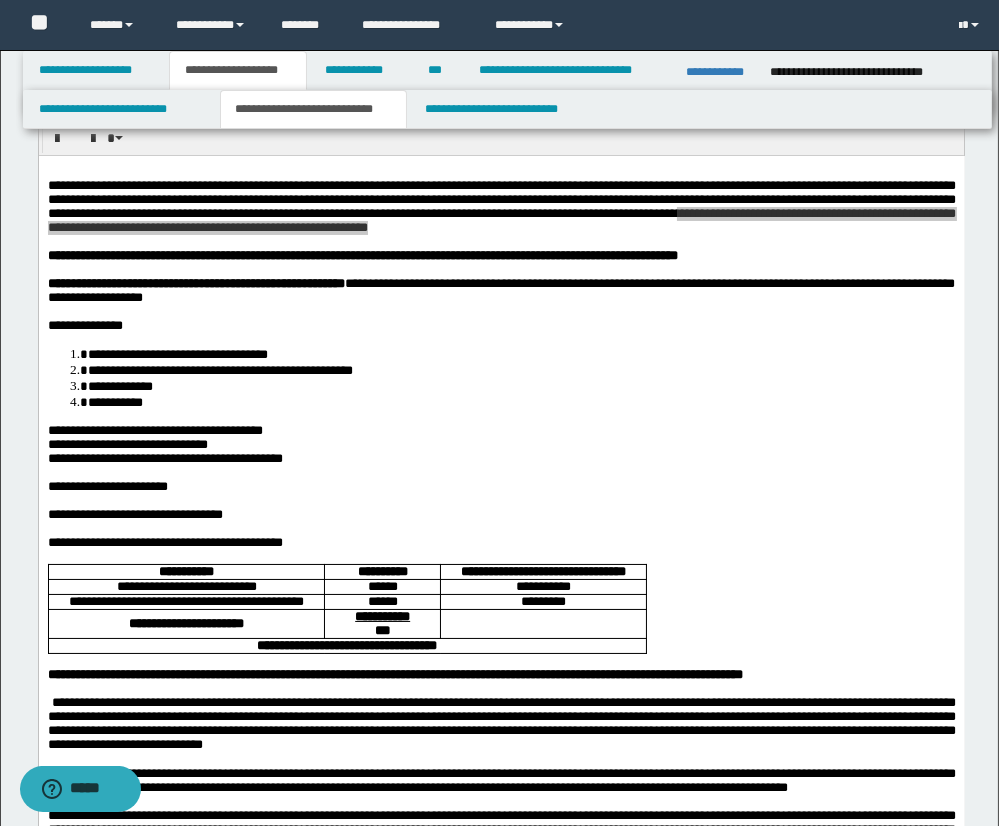 scroll, scrollTop: 0, scrollLeft: 0, axis: both 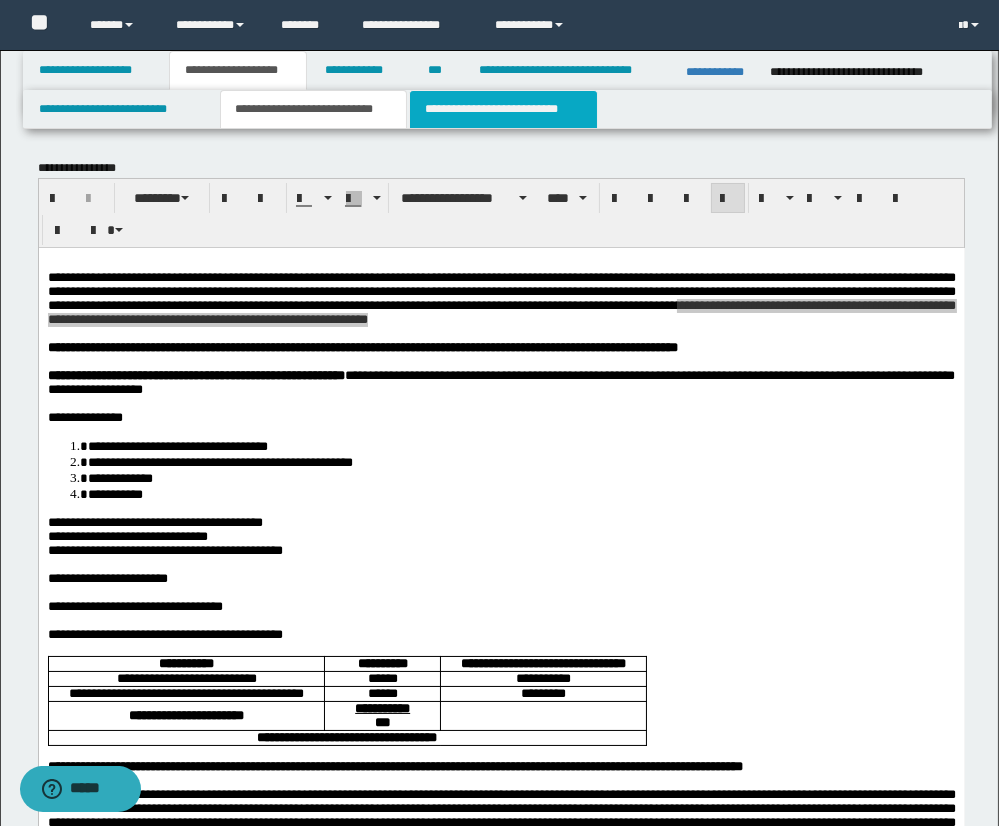 click on "**********" at bounding box center (503, 109) 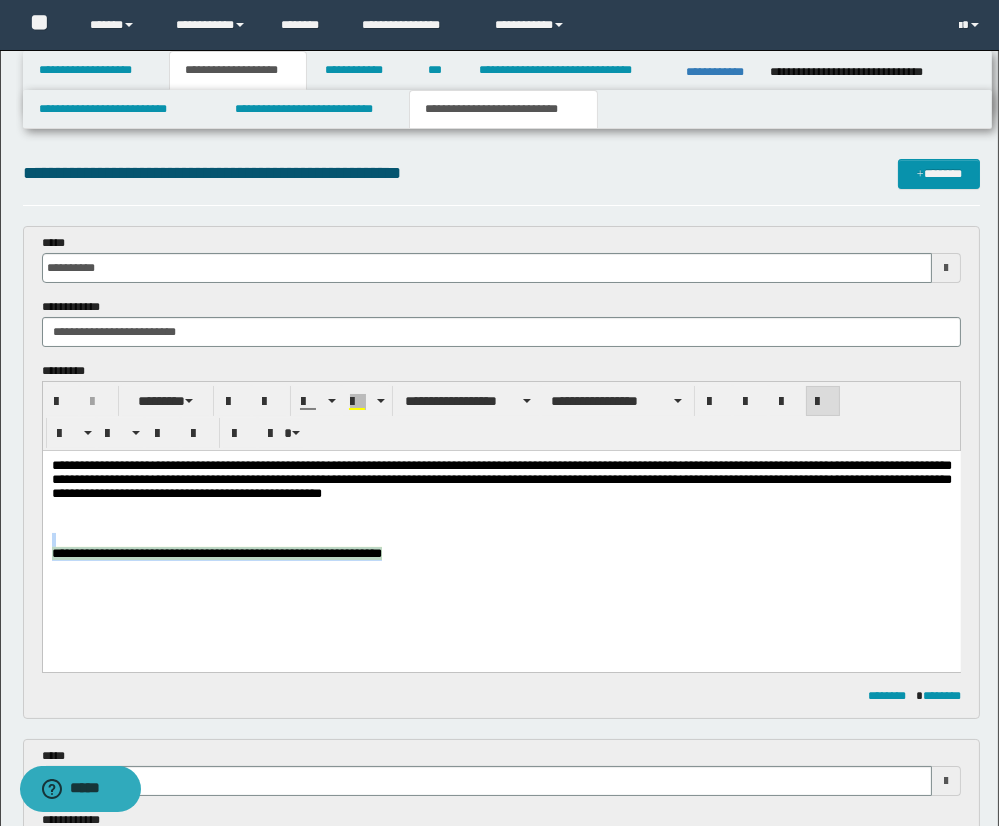 click on "**********" at bounding box center [501, 553] 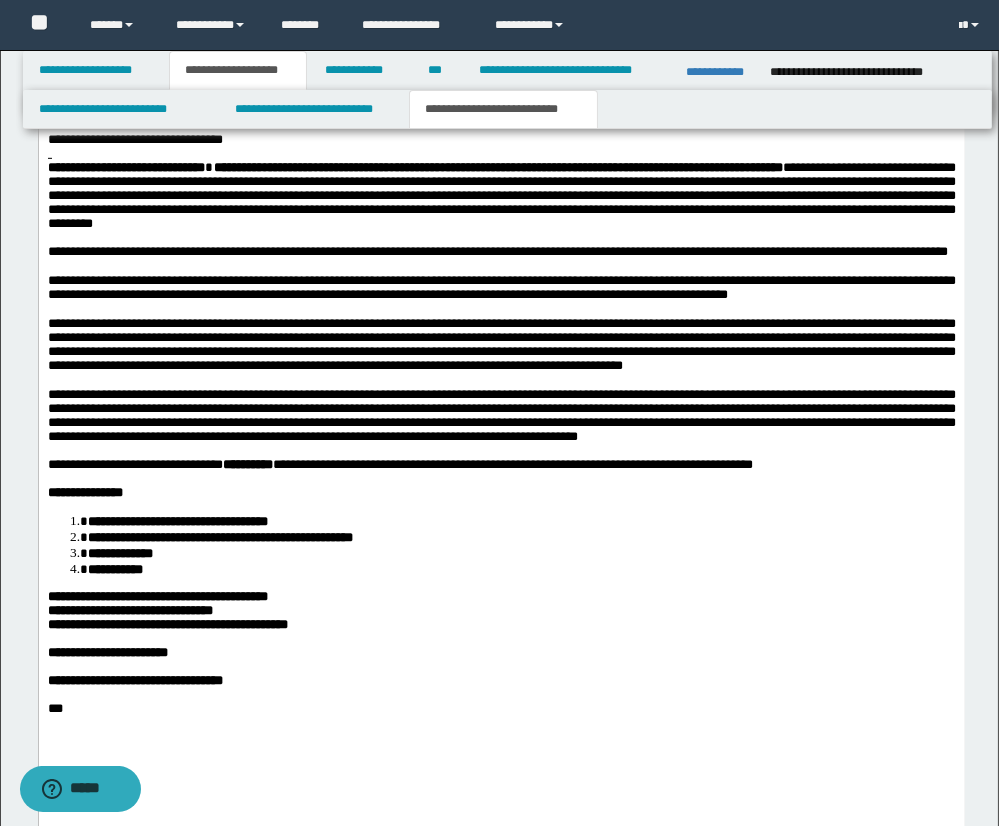 scroll, scrollTop: 1786, scrollLeft: 0, axis: vertical 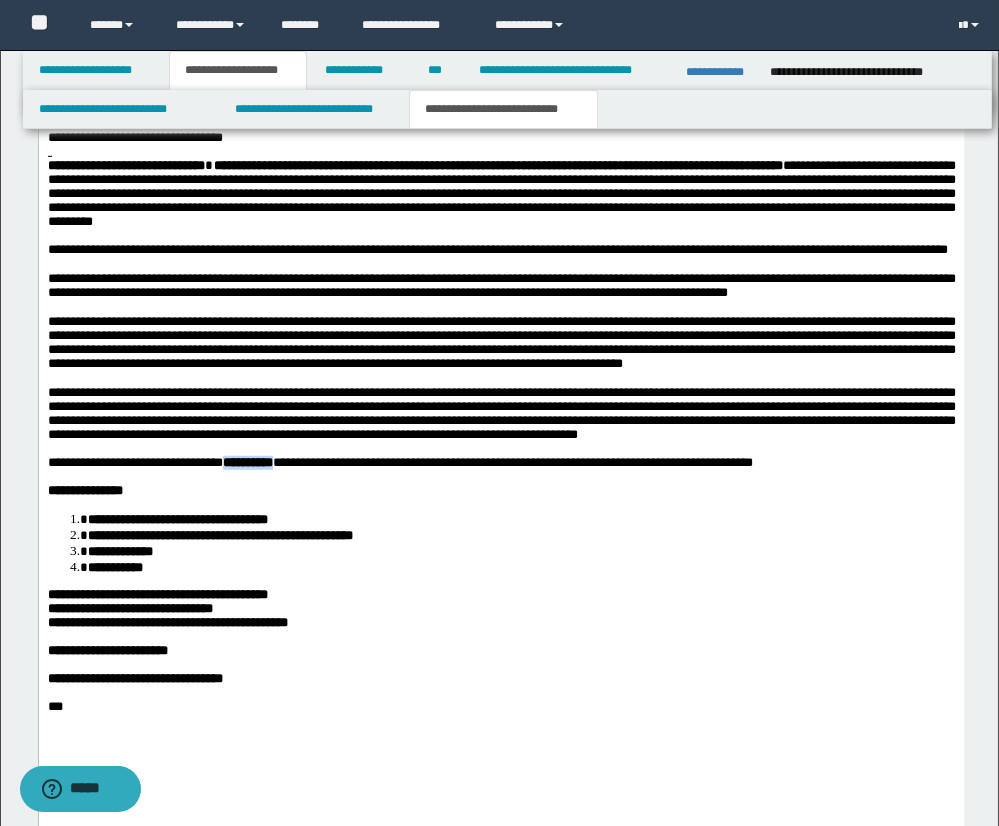 drag, startPoint x: 226, startPoint y: 509, endPoint x: 301, endPoint y: 500, distance: 75.53807 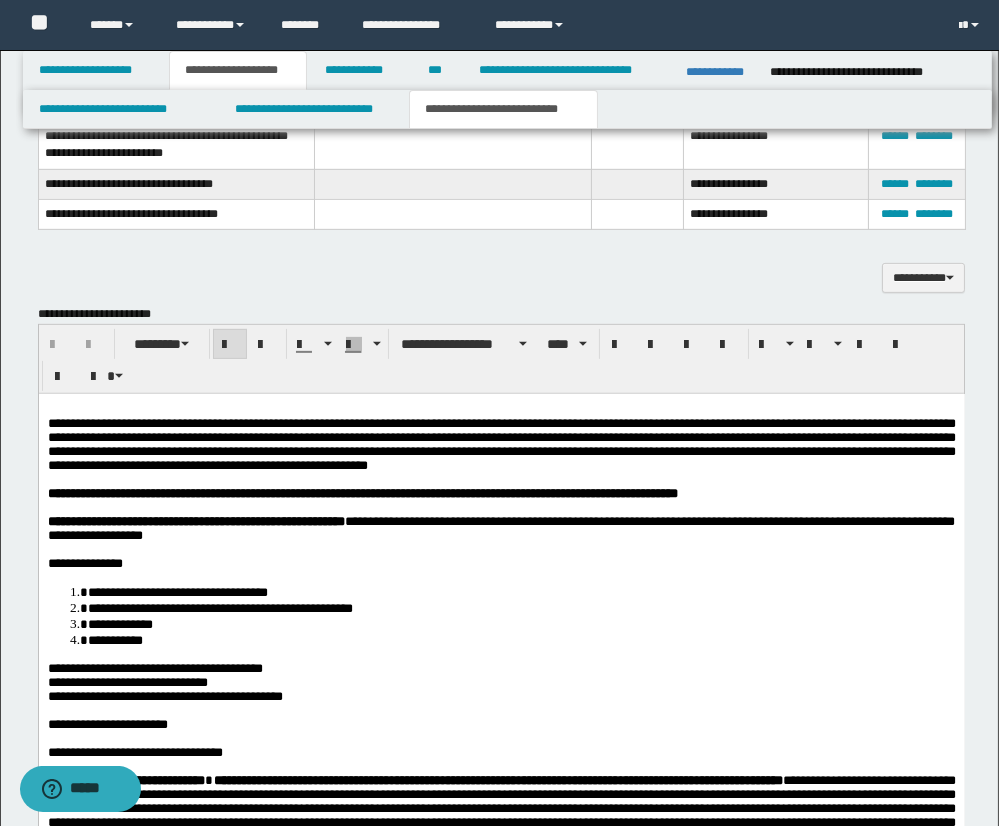 scroll, scrollTop: 1160, scrollLeft: 0, axis: vertical 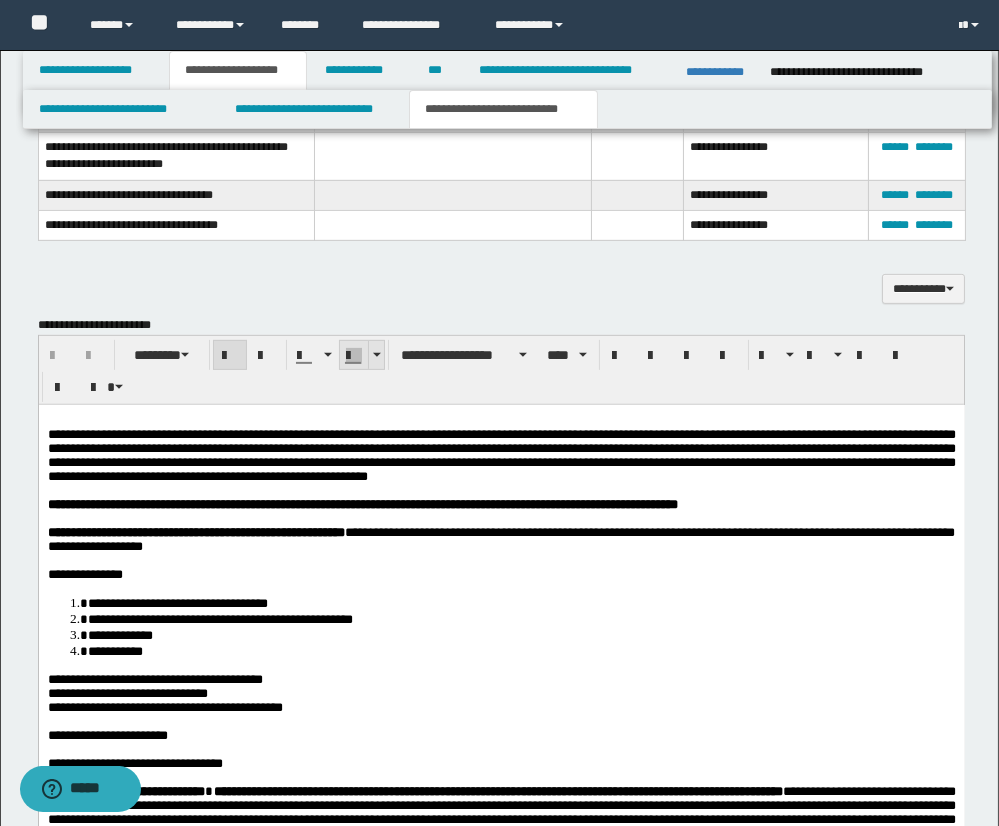 click at bounding box center [377, 355] 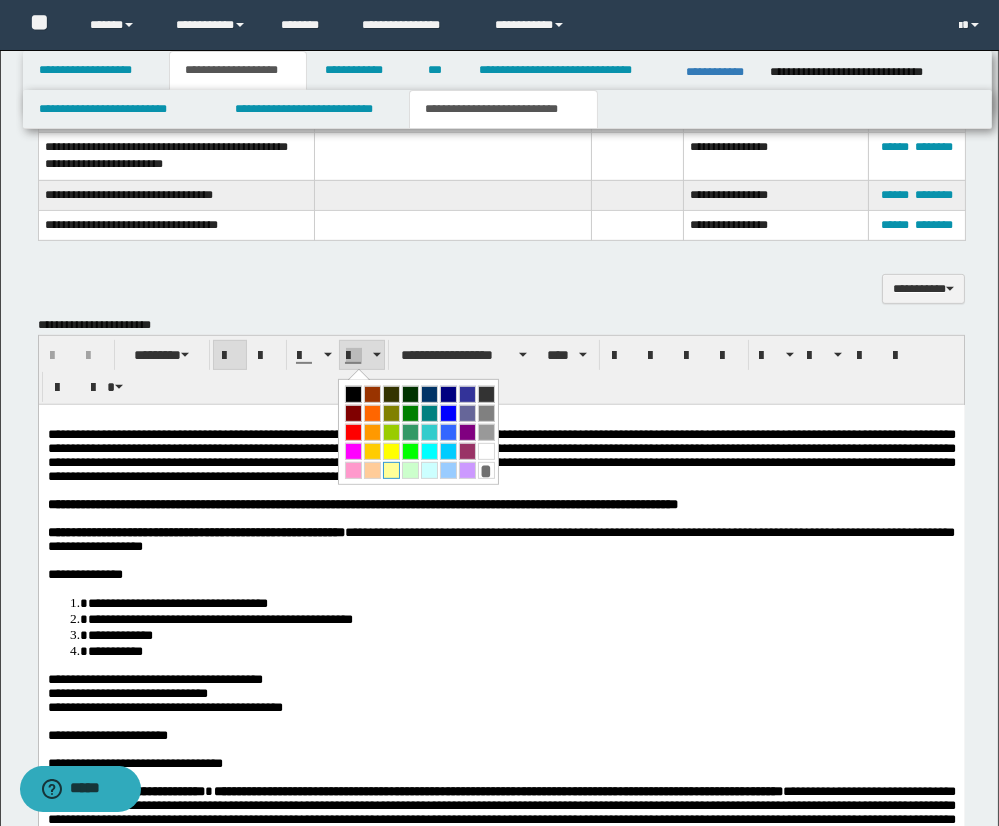 click at bounding box center [391, 470] 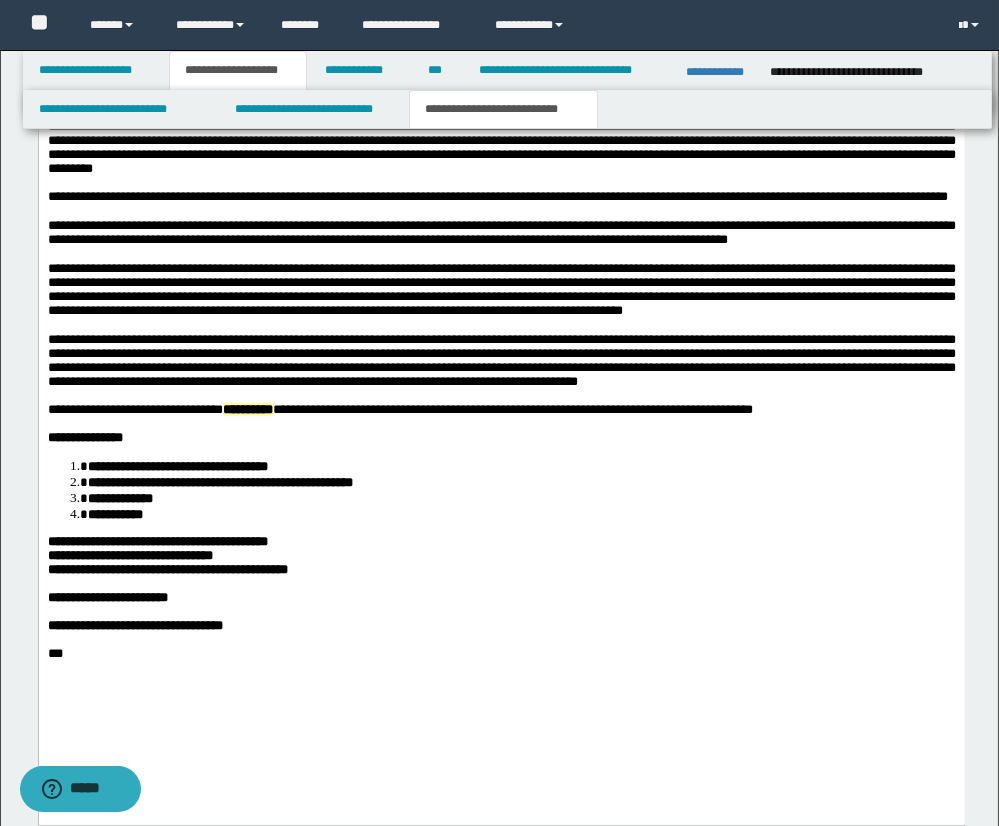 scroll, scrollTop: 2031, scrollLeft: 0, axis: vertical 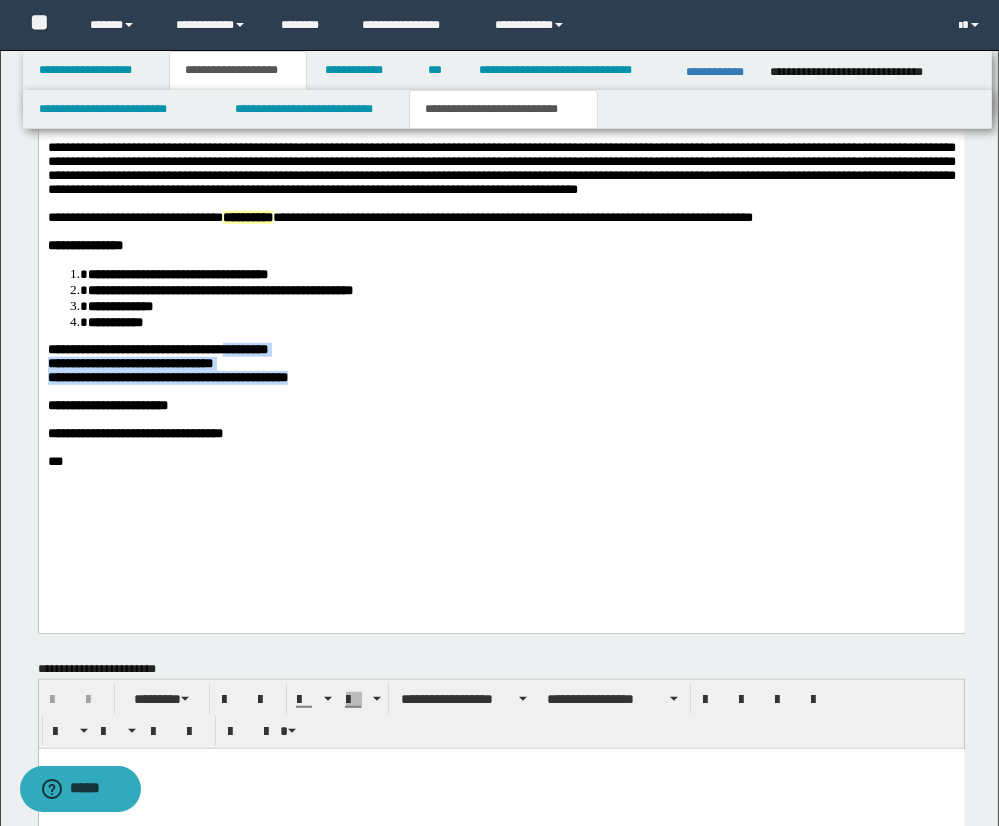 drag, startPoint x: 239, startPoint y: 406, endPoint x: 282, endPoint y: 432, distance: 50.24938 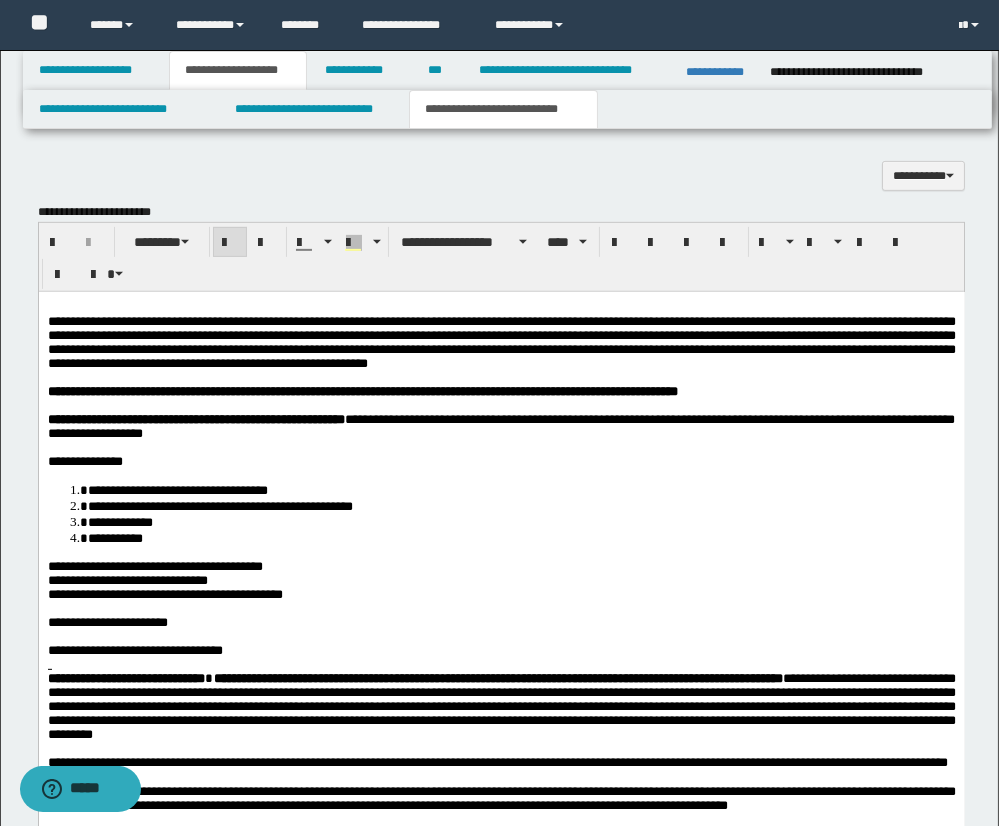 scroll, scrollTop: 0, scrollLeft: 0, axis: both 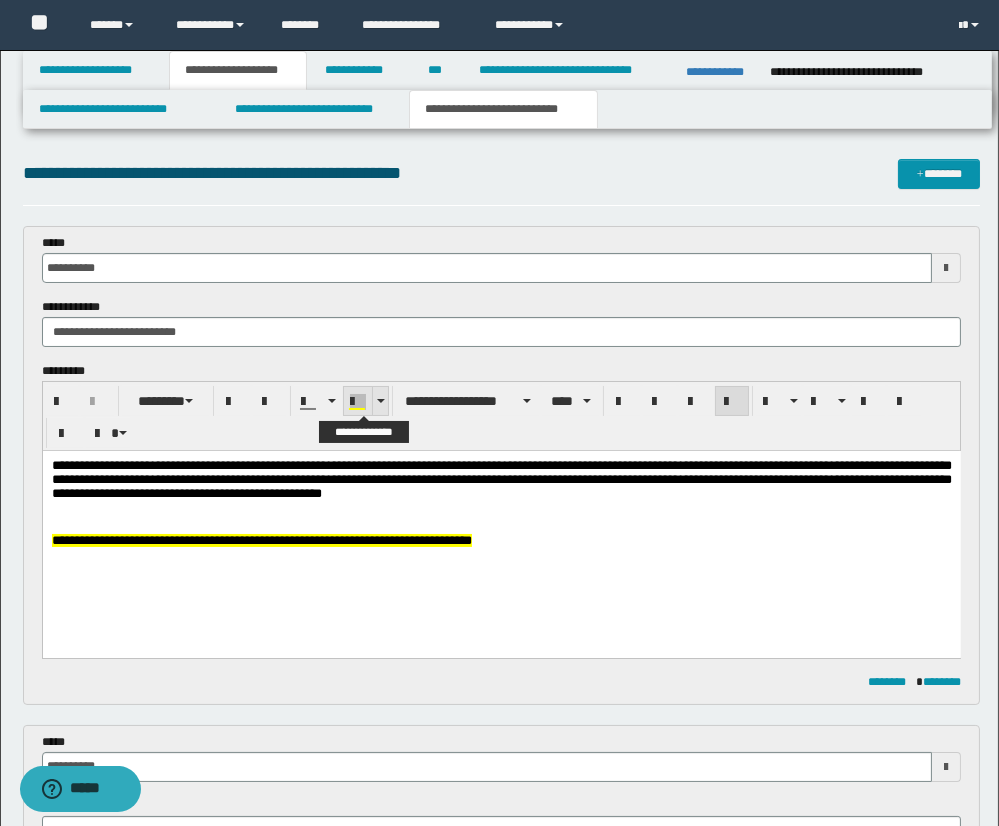click at bounding box center (381, 401) 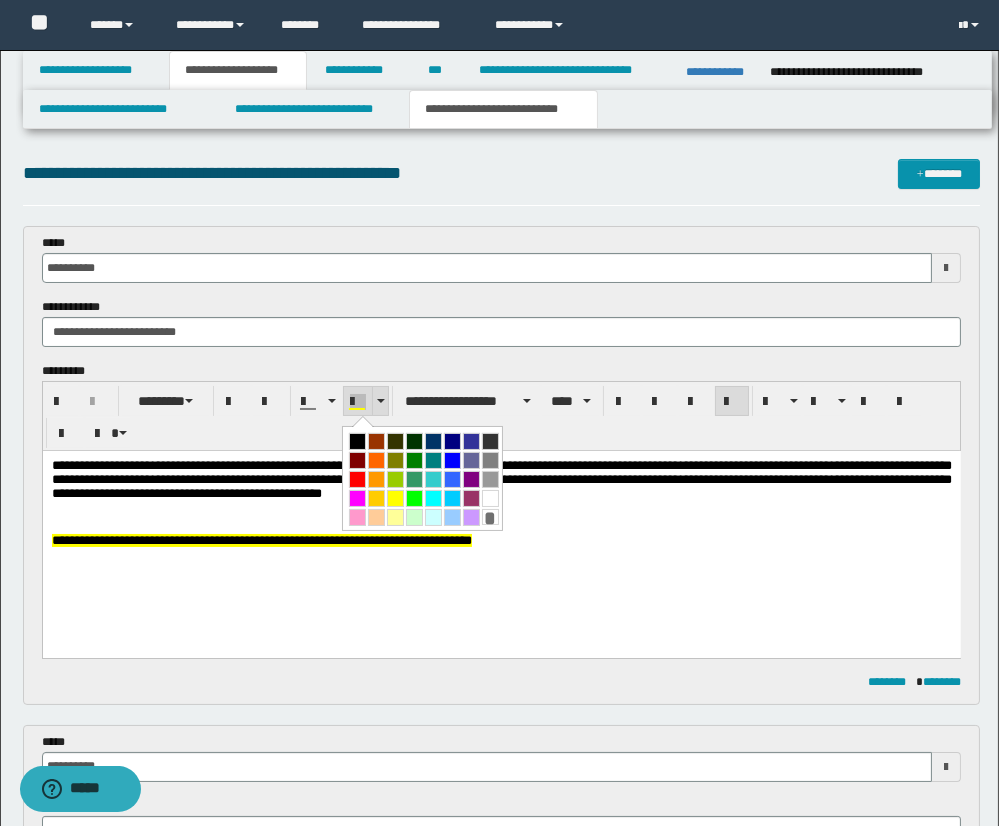 click at bounding box center (358, 402) 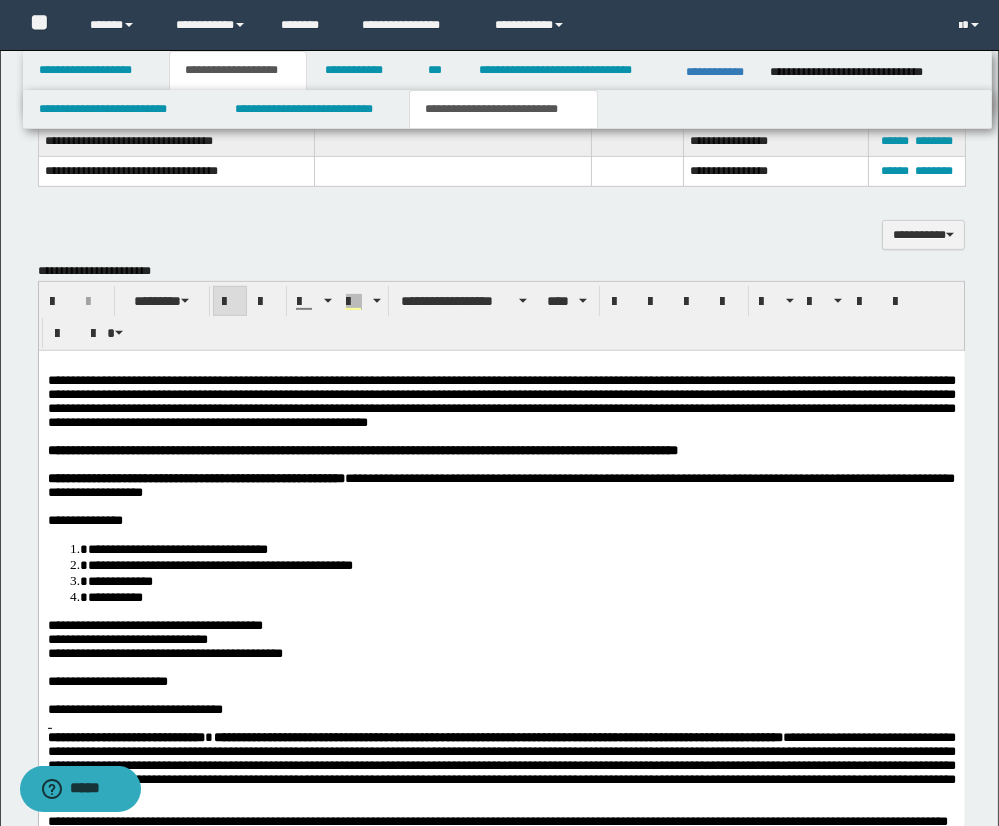 scroll, scrollTop: 1216, scrollLeft: 0, axis: vertical 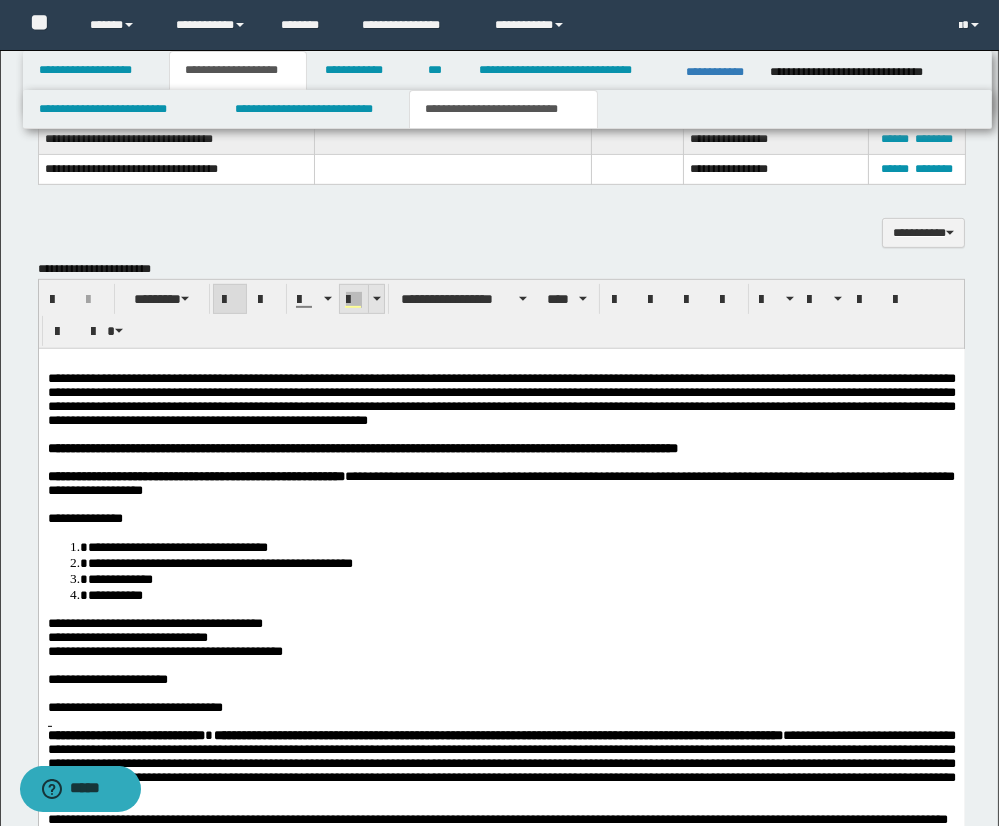 click at bounding box center [376, 299] 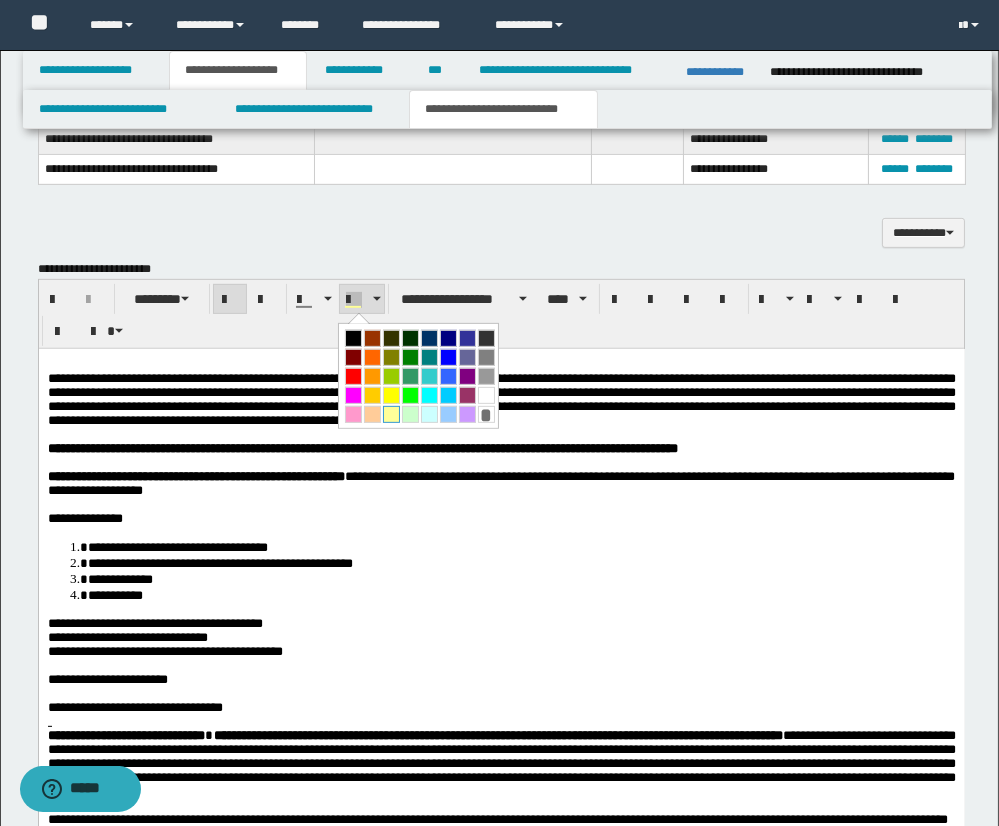 drag, startPoint x: 390, startPoint y: 409, endPoint x: 351, endPoint y: 62, distance: 349.18475 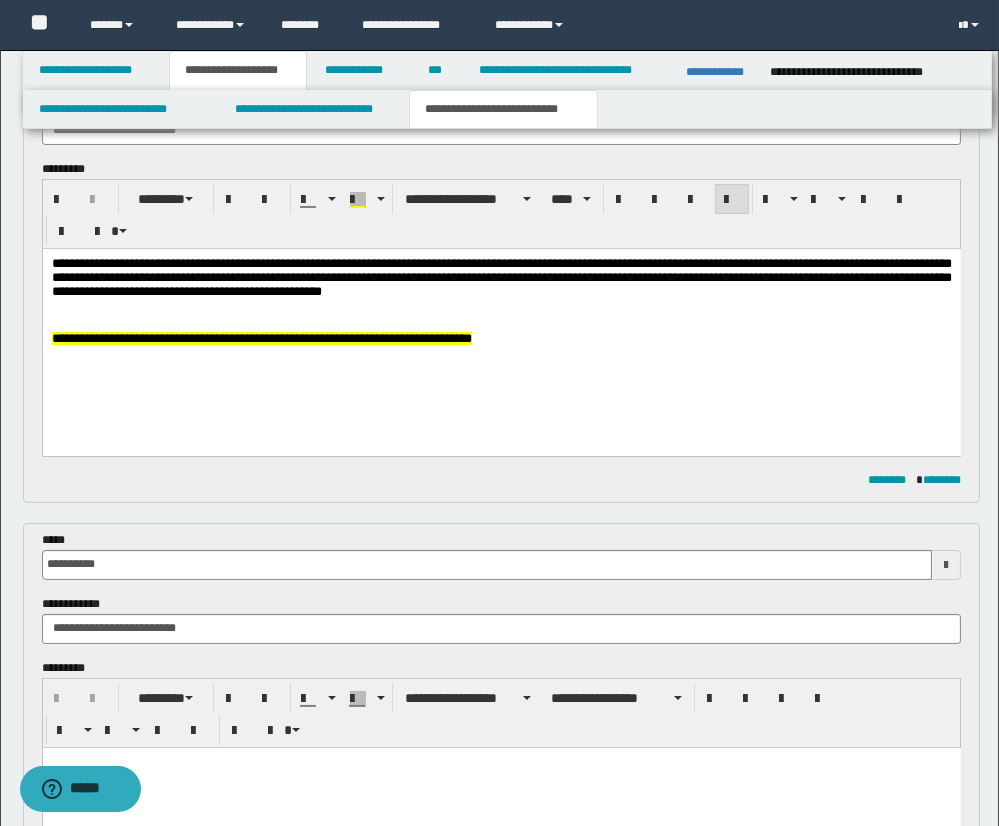 scroll, scrollTop: 0, scrollLeft: 0, axis: both 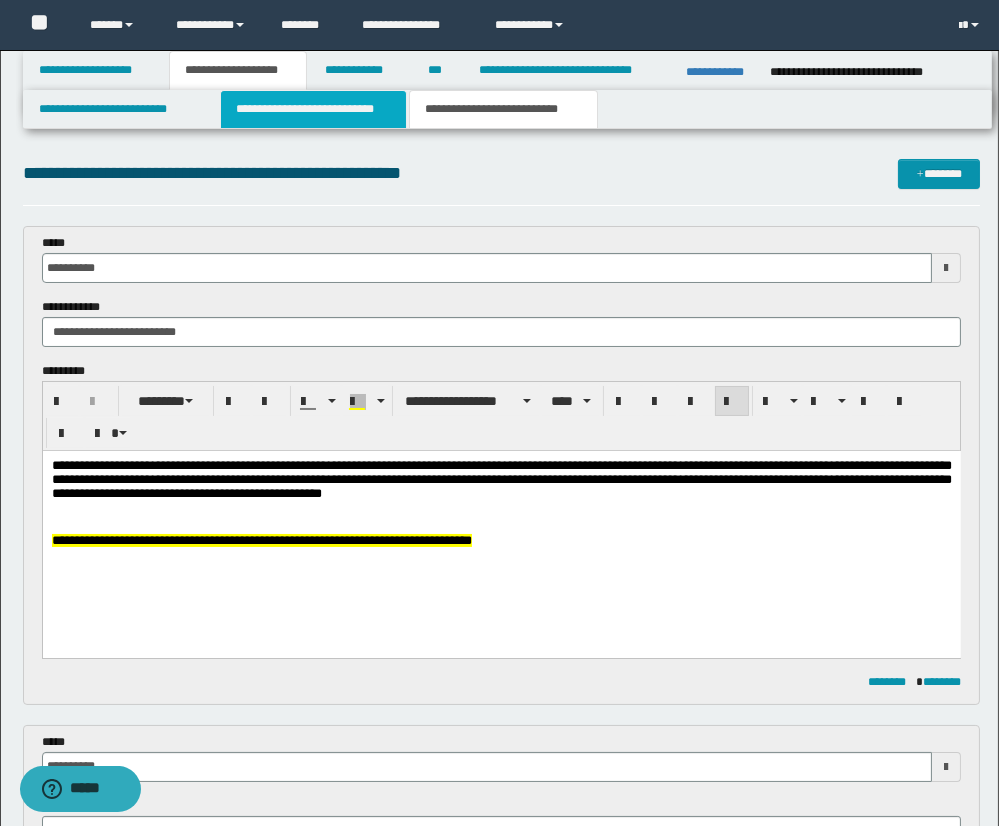 click on "**********" at bounding box center [313, 109] 